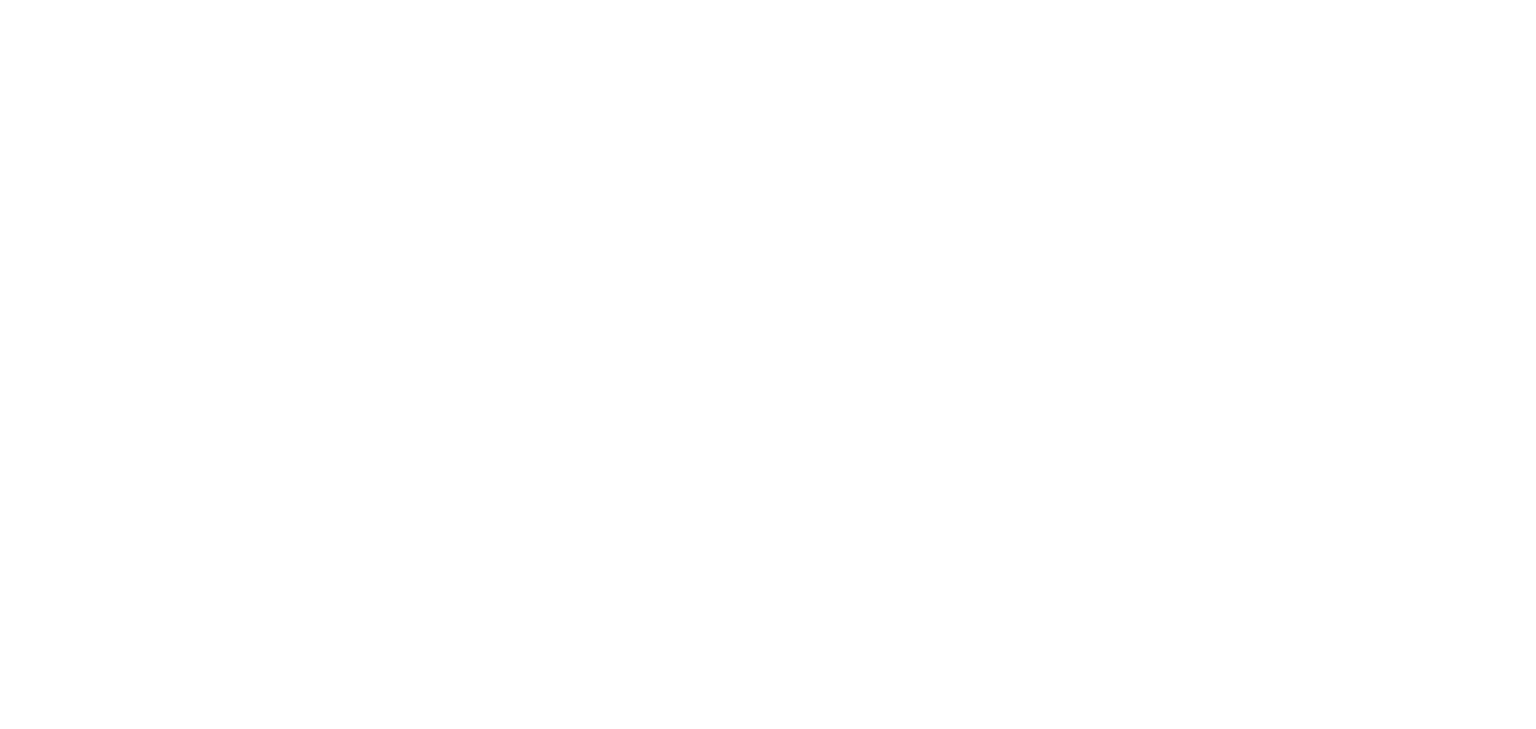 scroll, scrollTop: 0, scrollLeft: 0, axis: both 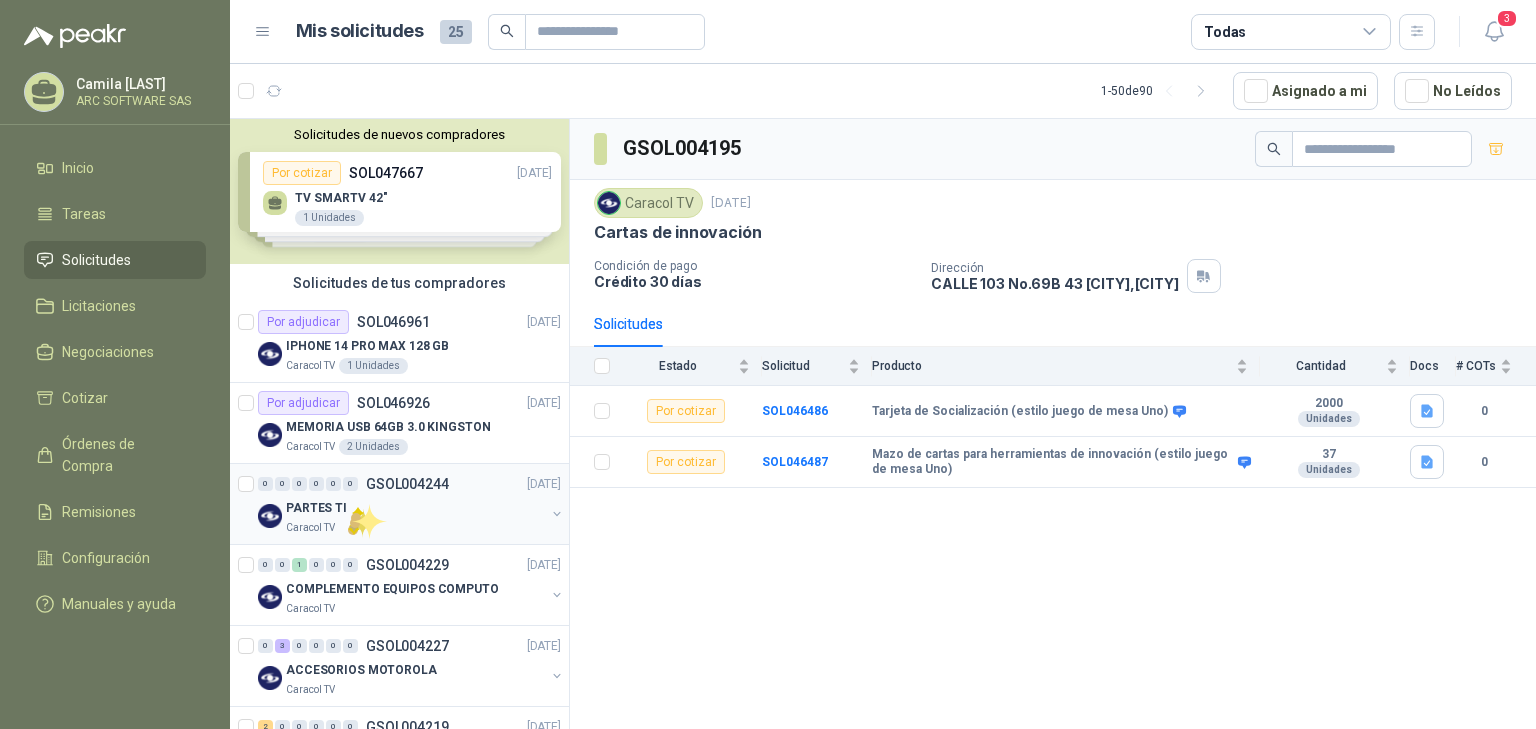 click on "Caracol TV" at bounding box center (415, 528) 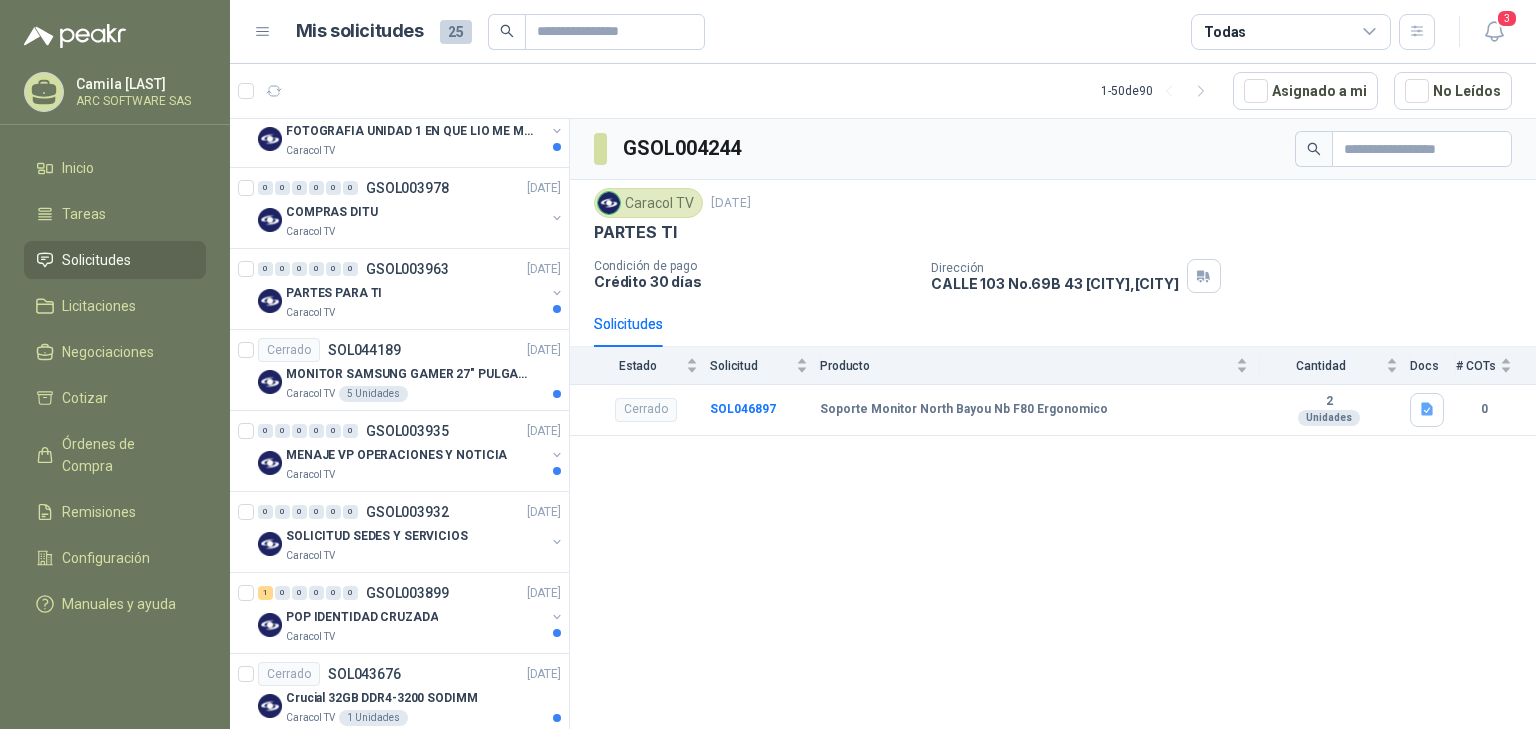 scroll, scrollTop: 2194, scrollLeft: 0, axis: vertical 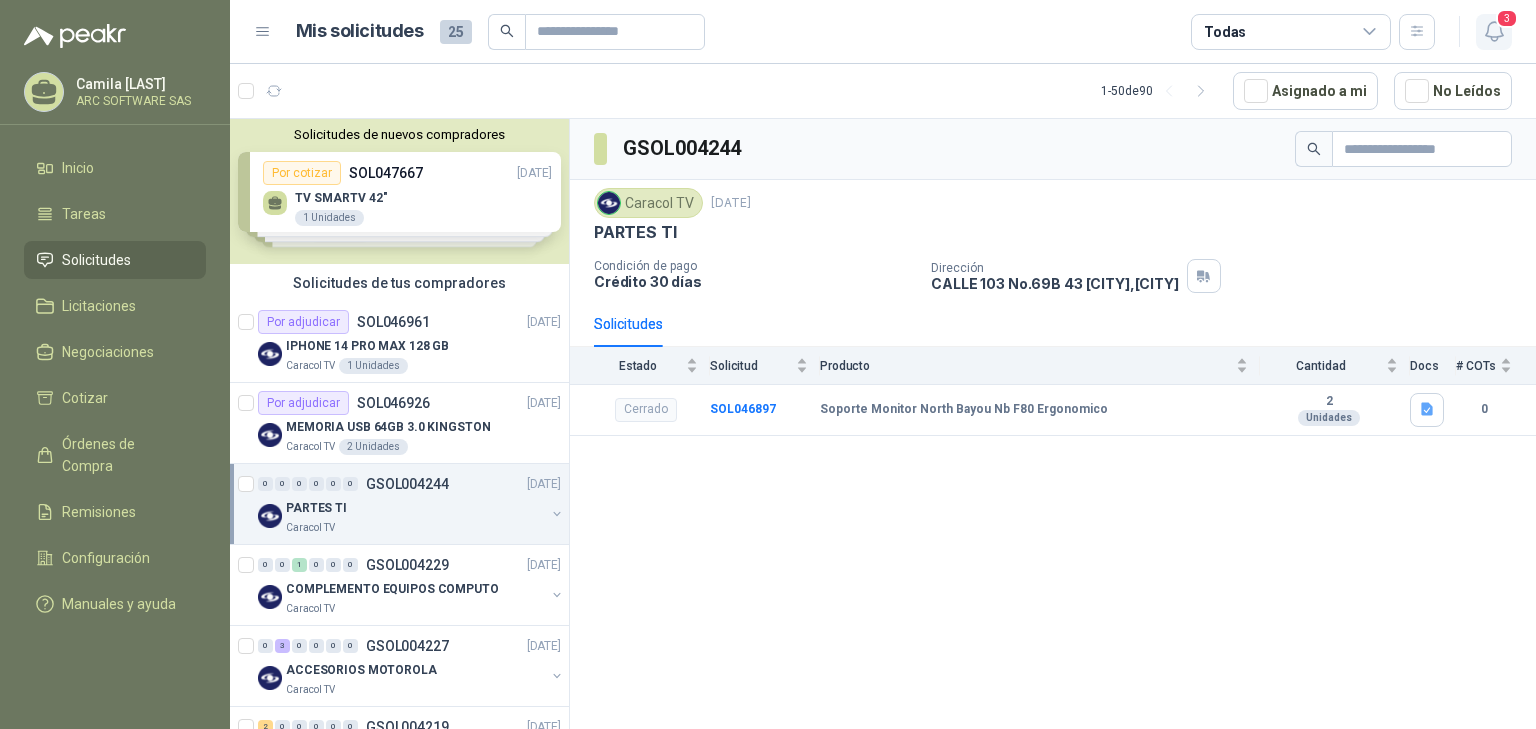 click at bounding box center [1494, 31] 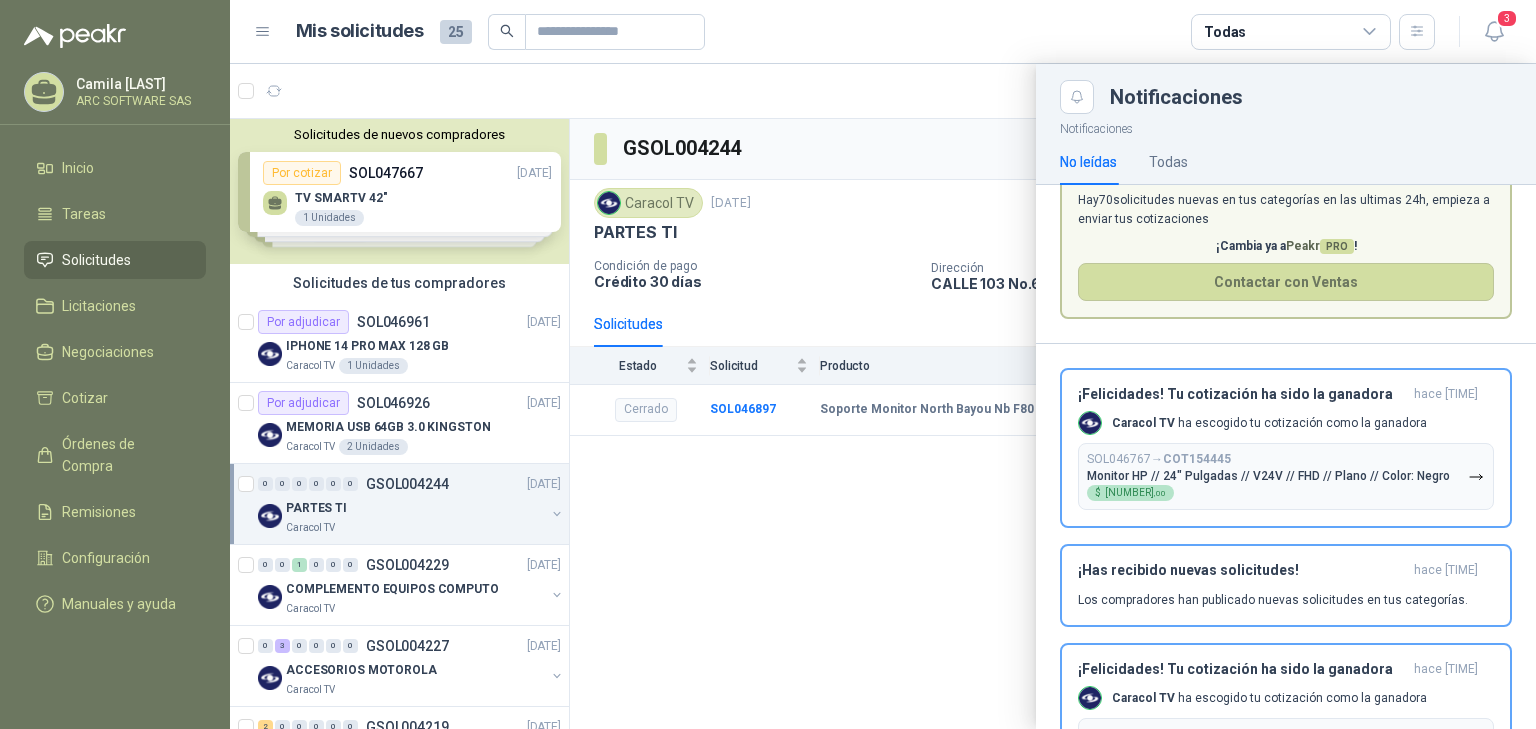 scroll, scrollTop: 171, scrollLeft: 0, axis: vertical 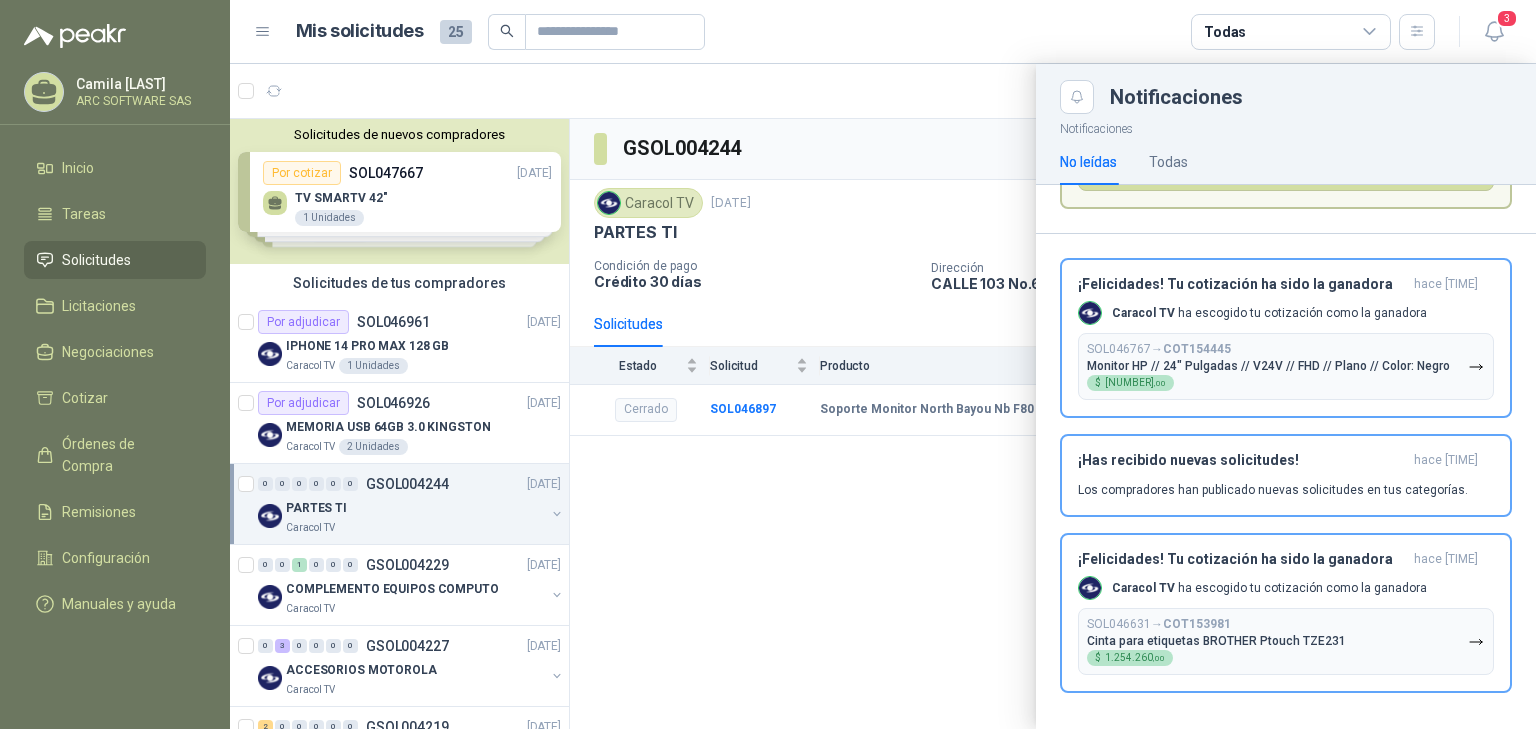 click at bounding box center (883, 396) 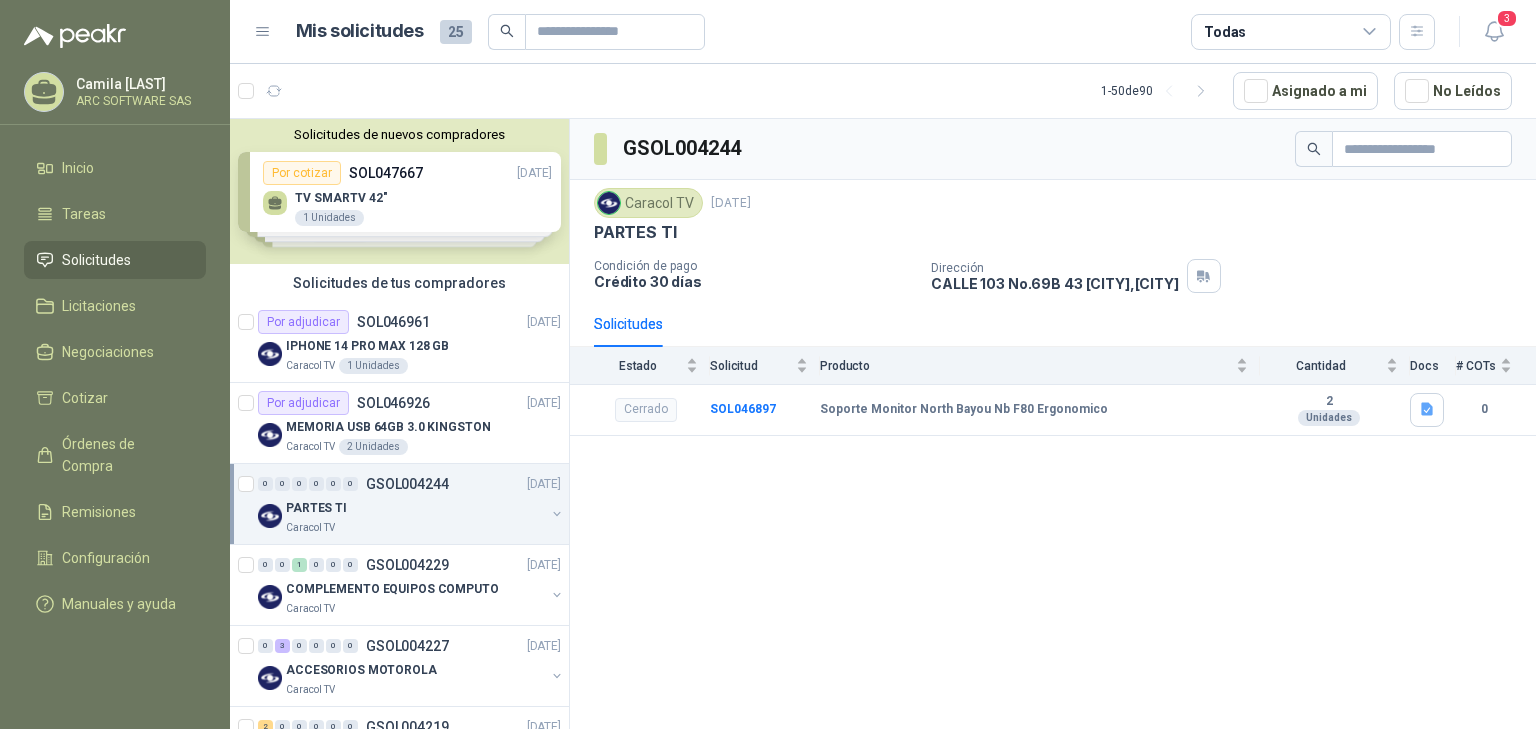 click on "Solicitudes de nuevos compradores Por cotizar SOL047667 01/07/25   TV SMARTV 42" 1   Unidades Por cotizar SOL046832 26/06/25   CINTA ANCHA TRANSPARENTE X 100METROS 214   Unidades Por cotizar SOL046815 26/06/25   CINTA ANCHA TRANSPARENTE X 100METROS 400   Unidades Por cotizar SOL046764 26/06/25   Silla de escritorio 4   Unidades ¿Quieres recibir  cientos de solicitudes de compra  como estas todos los días? Agenda una reunión" at bounding box center (399, 191) 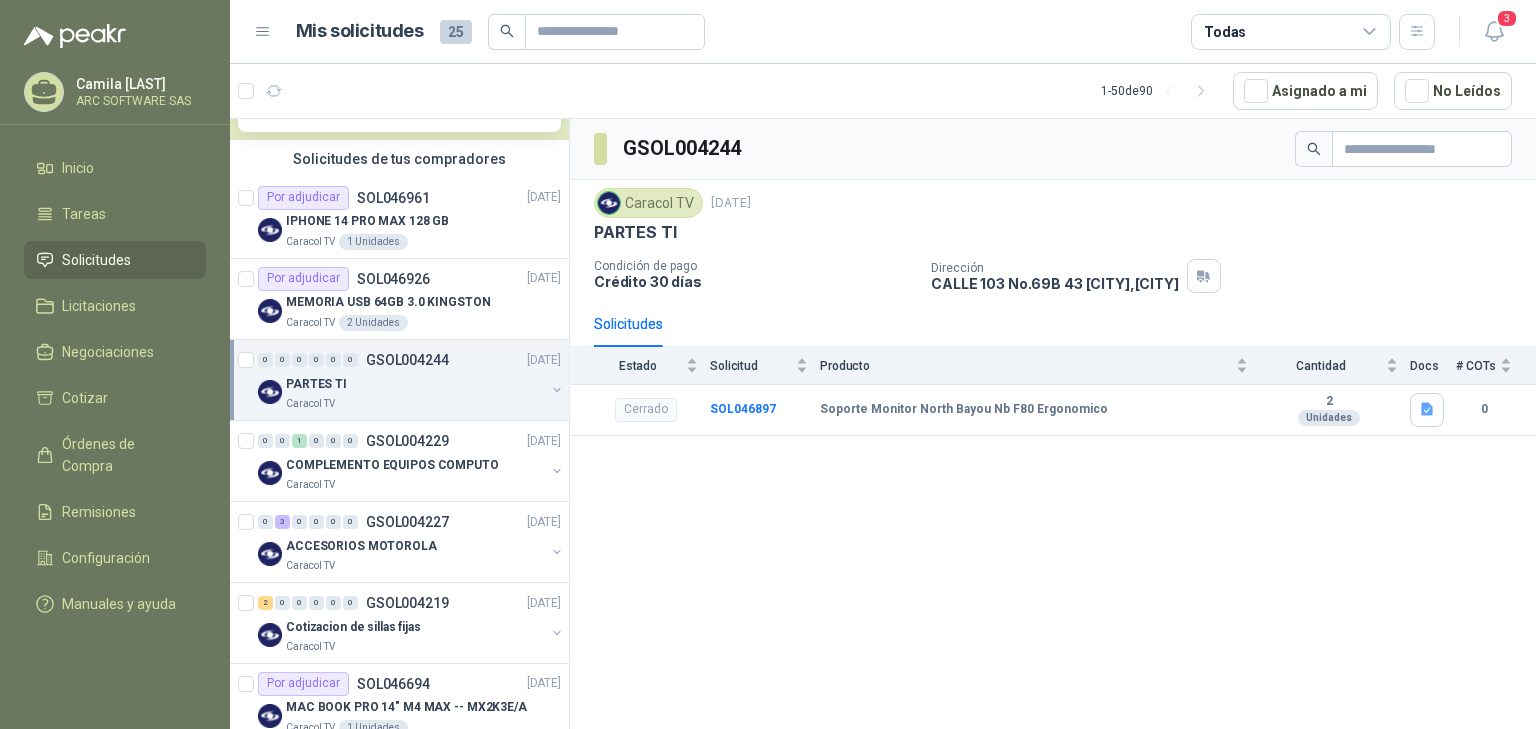 scroll, scrollTop: 480, scrollLeft: 0, axis: vertical 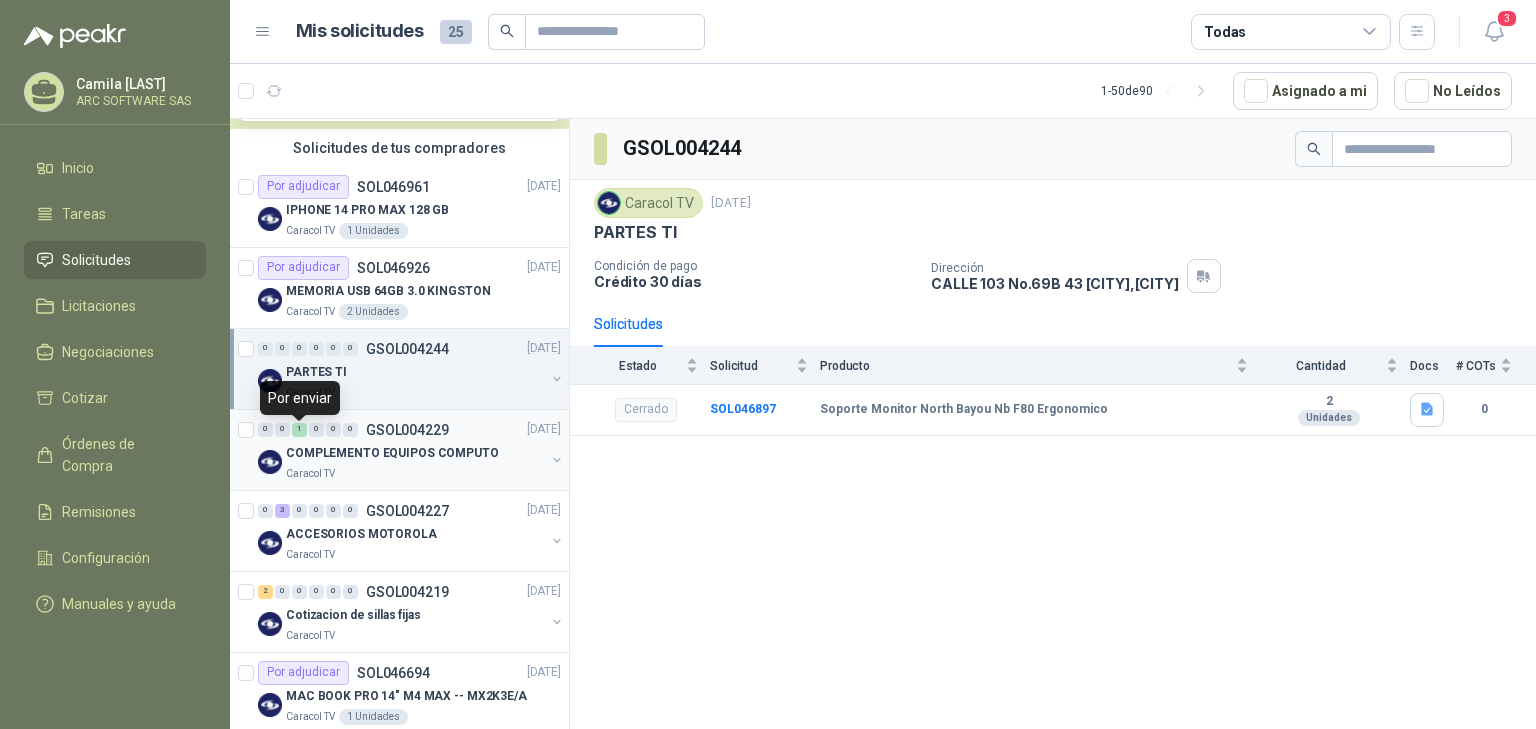 click on "1" at bounding box center (299, 430) 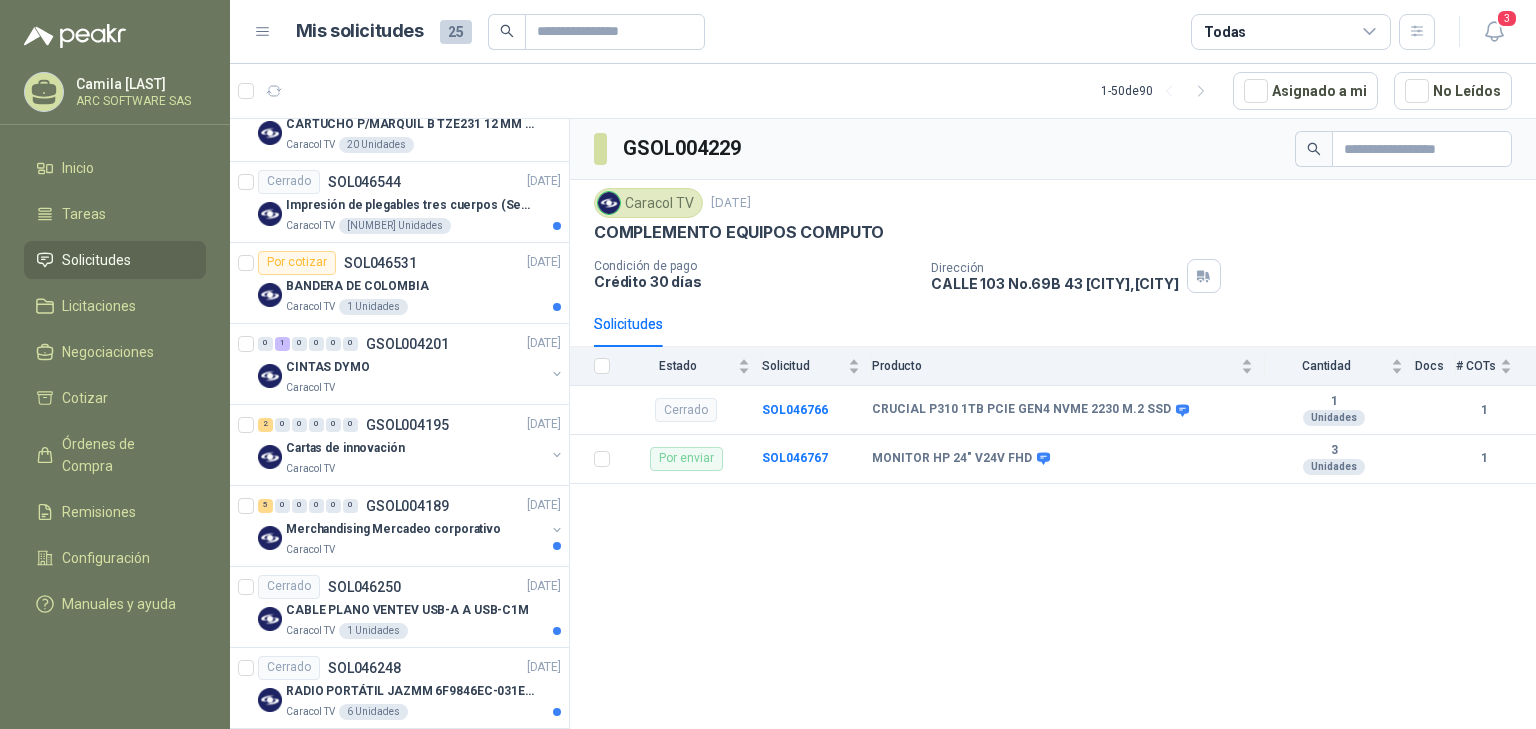scroll, scrollTop: 1200, scrollLeft: 0, axis: vertical 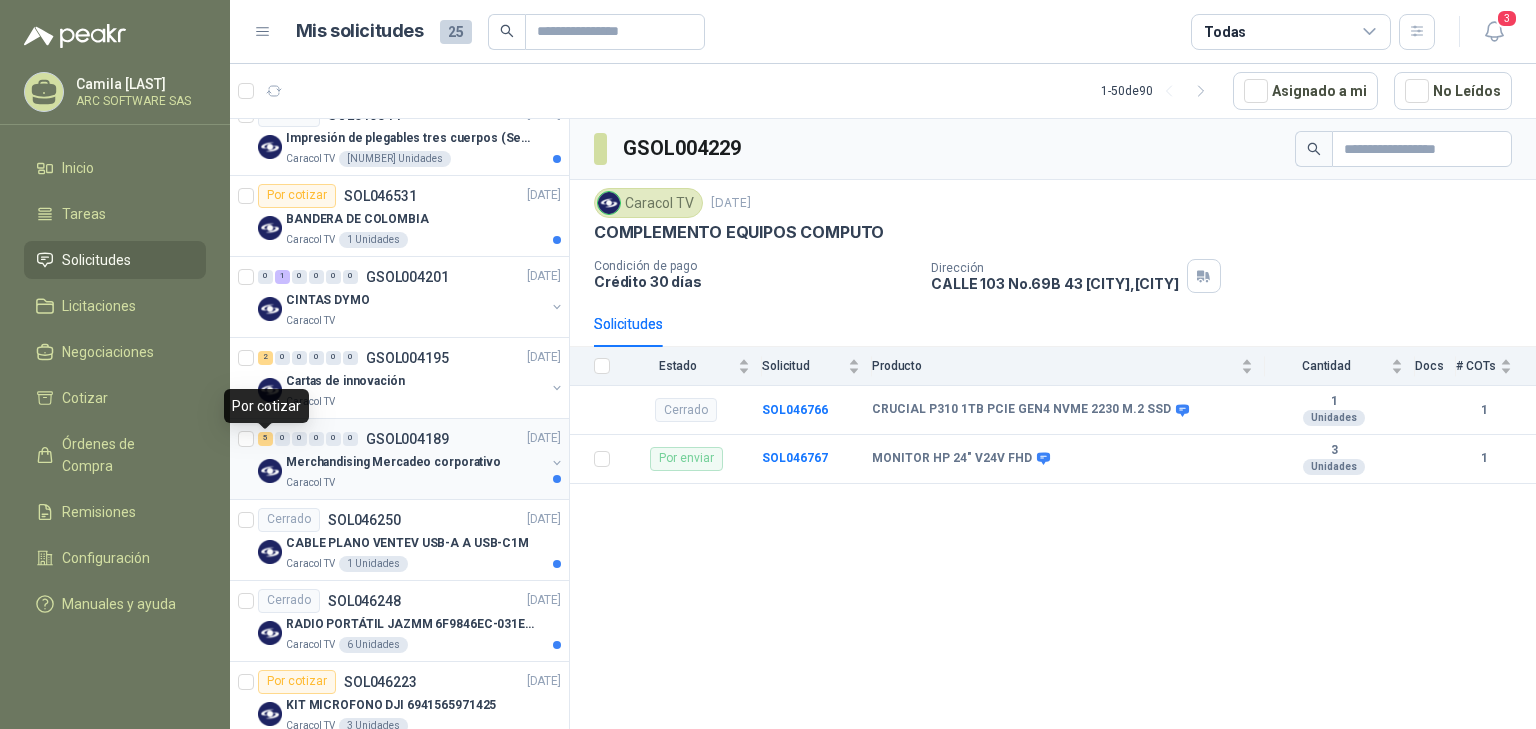 click on "5" at bounding box center (265, 439) 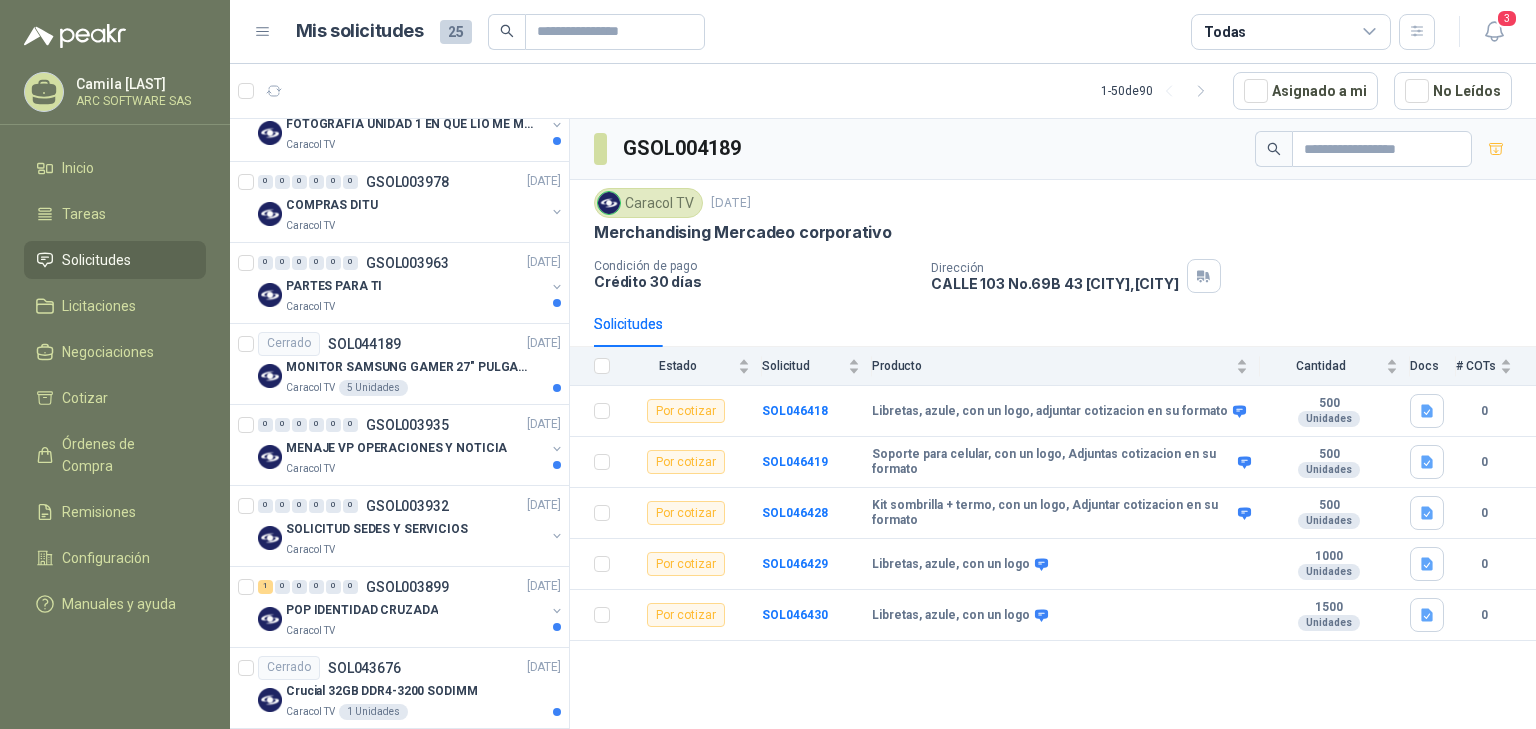 scroll, scrollTop: 2720, scrollLeft: 0, axis: vertical 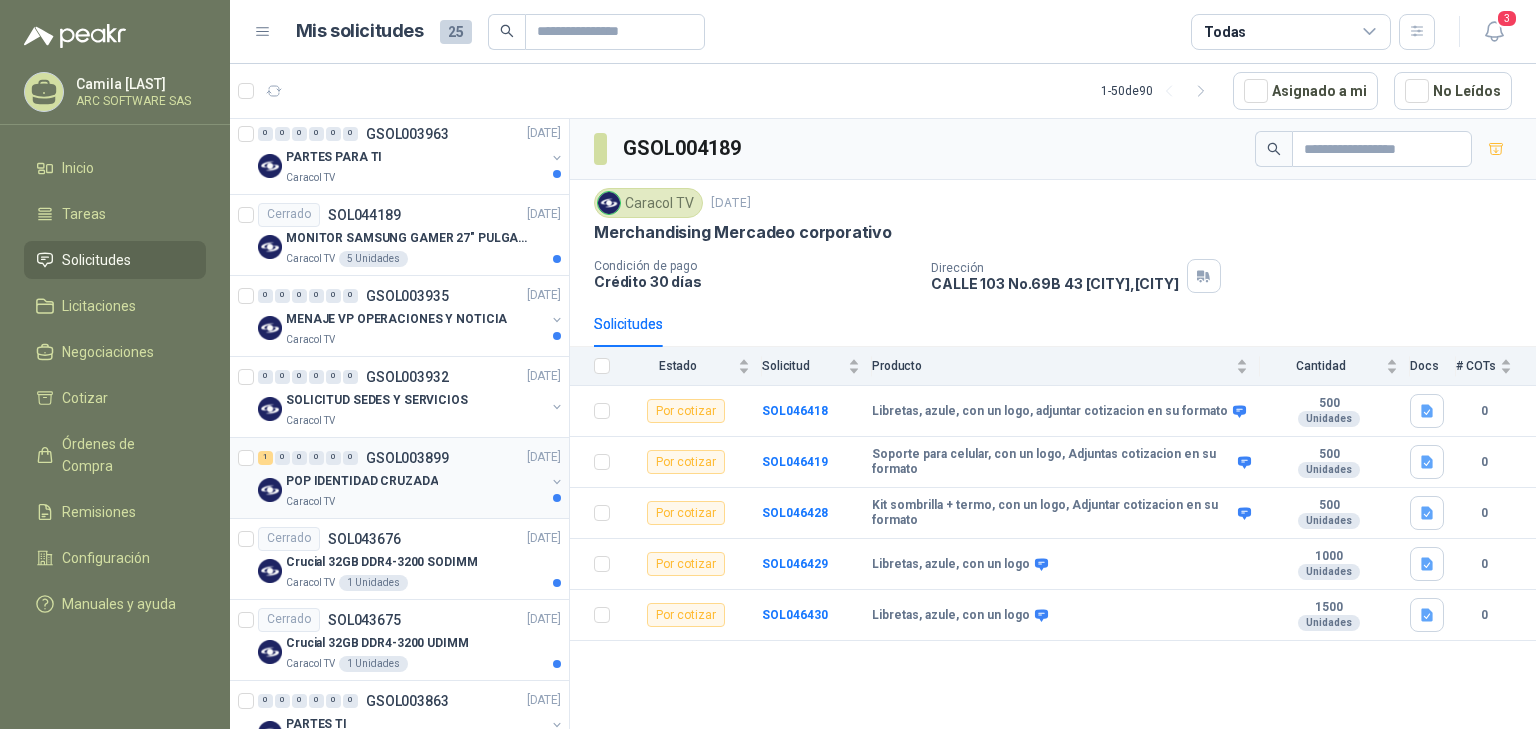 click on "POP IDENTIDAD CRUZADA" at bounding box center (362, 481) 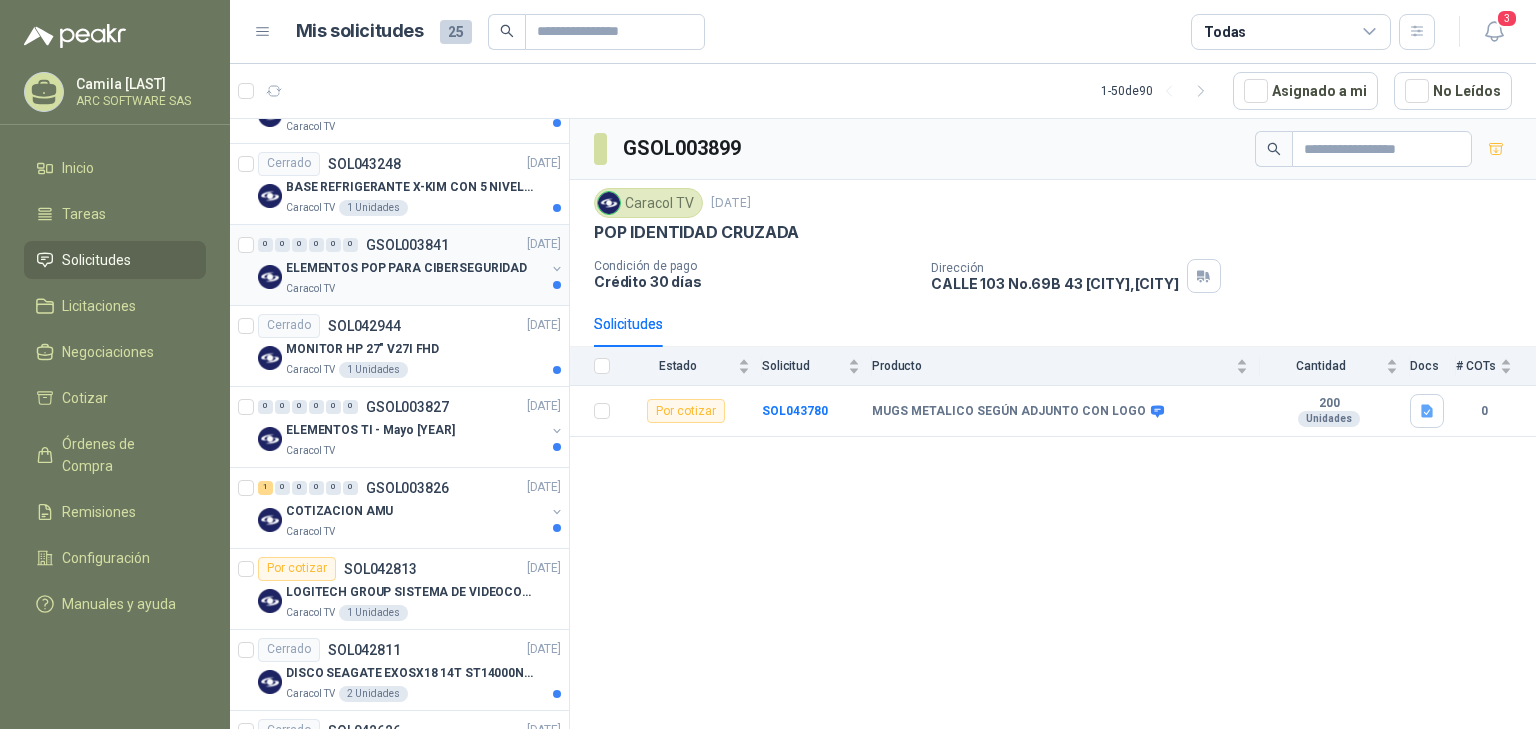 scroll, scrollTop: 3360, scrollLeft: 0, axis: vertical 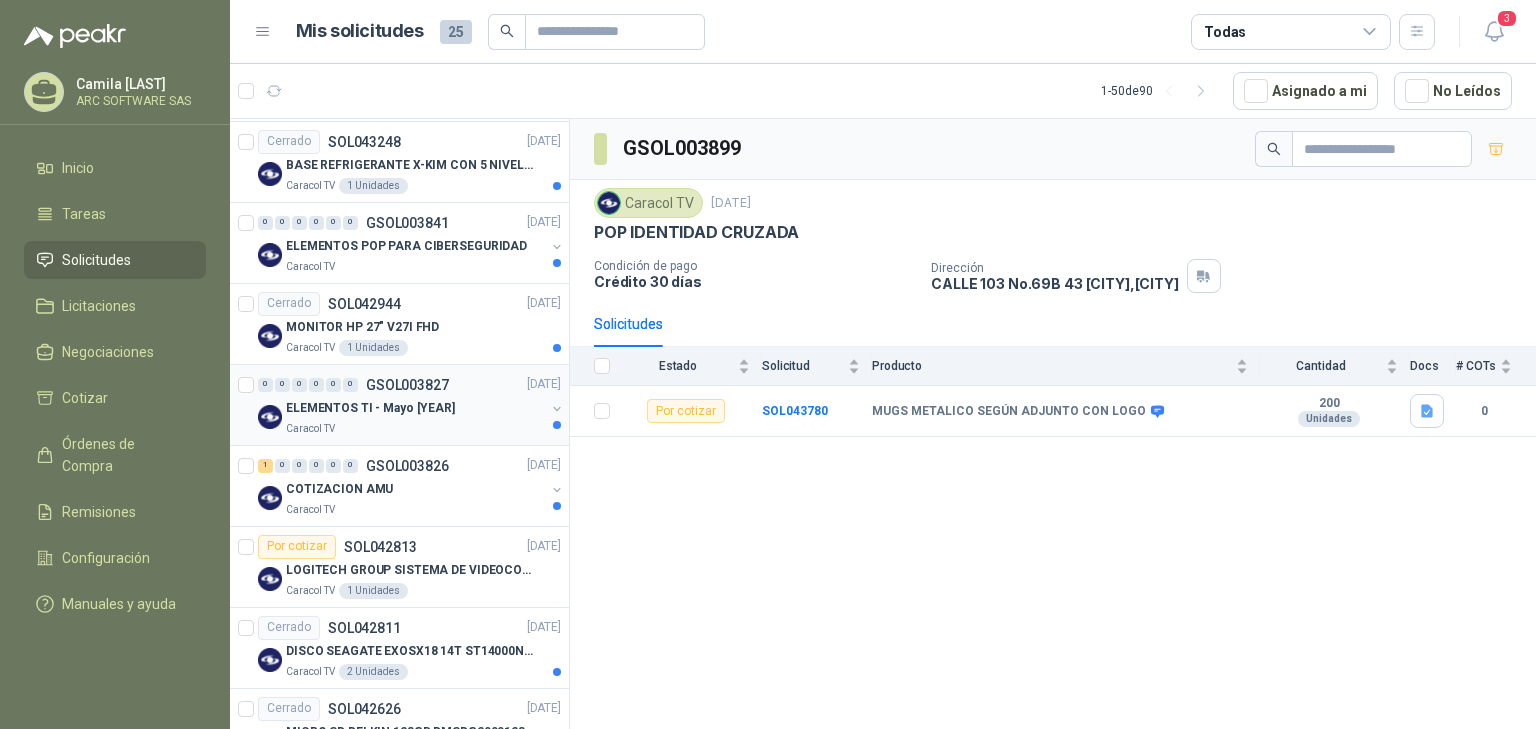 click on "Caracol TV" at bounding box center (310, 429) 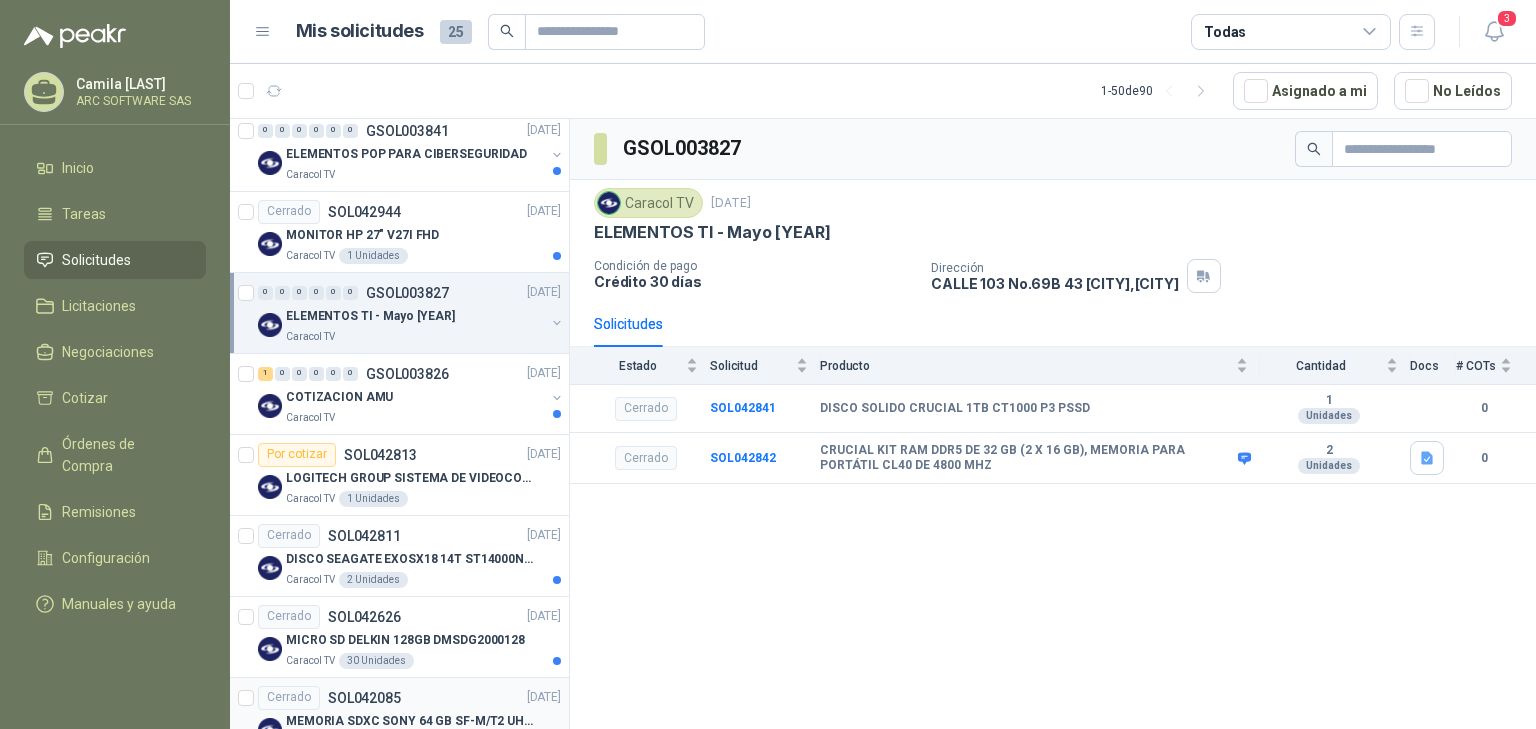 scroll, scrollTop: 3424, scrollLeft: 0, axis: vertical 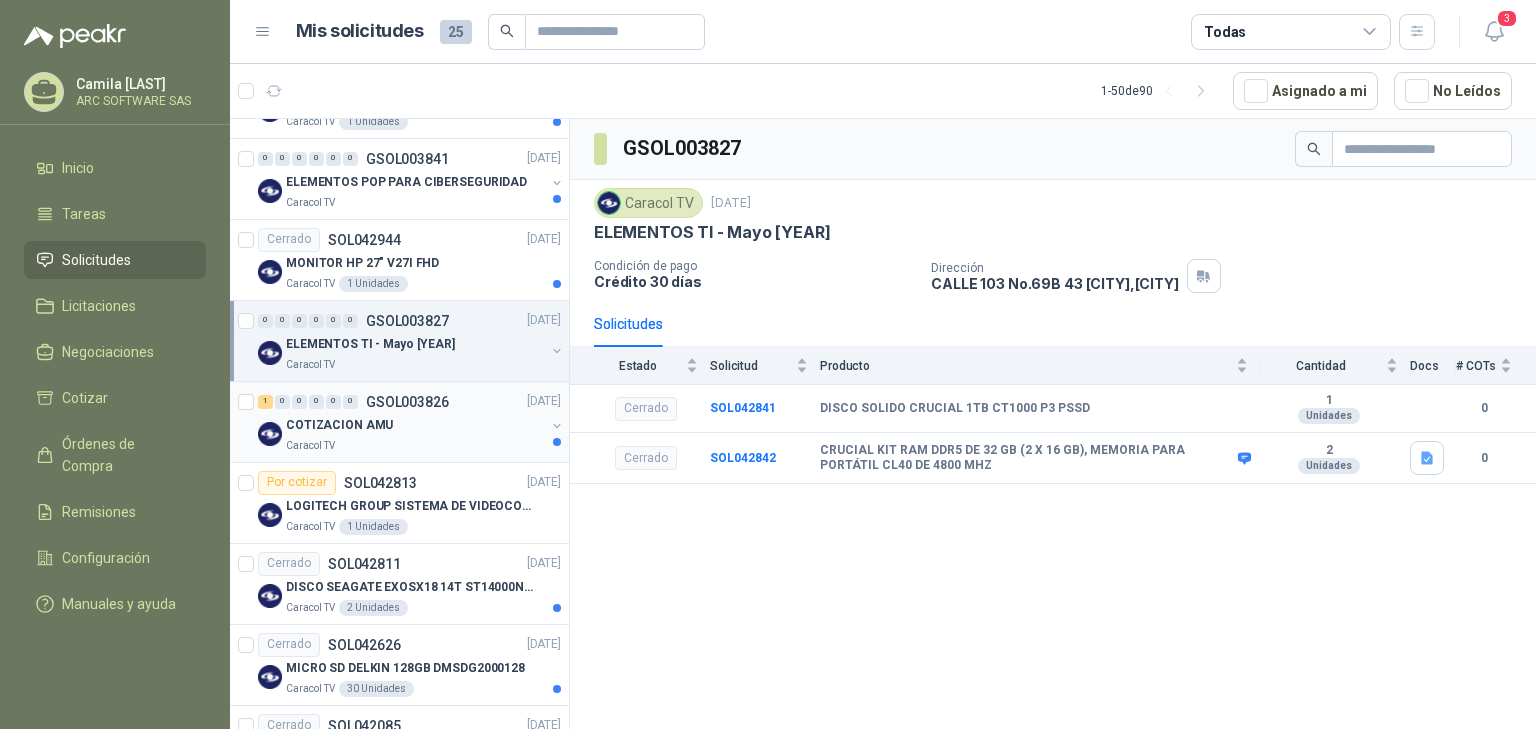 click on "COTIZACION AMU" at bounding box center (339, 425) 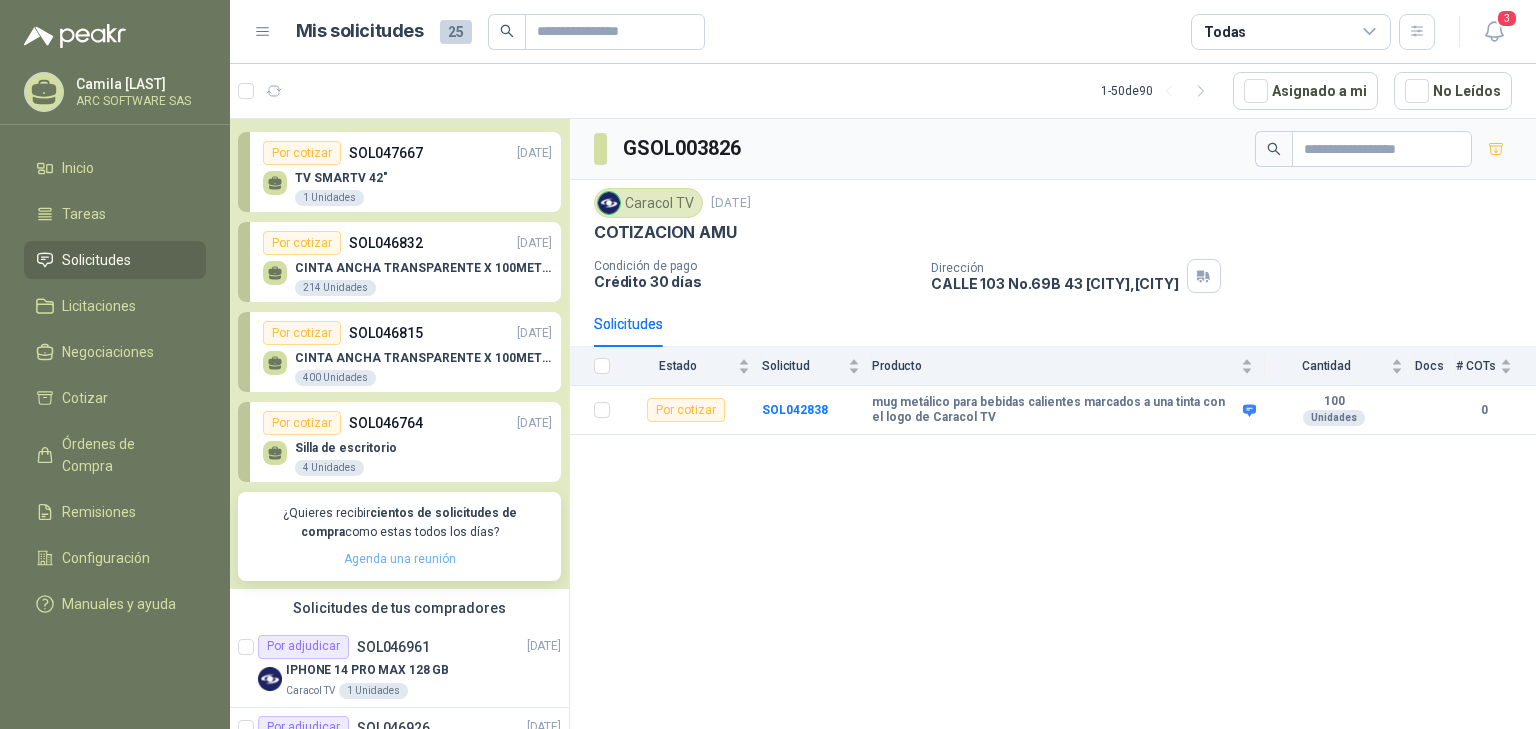 scroll, scrollTop: 0, scrollLeft: 0, axis: both 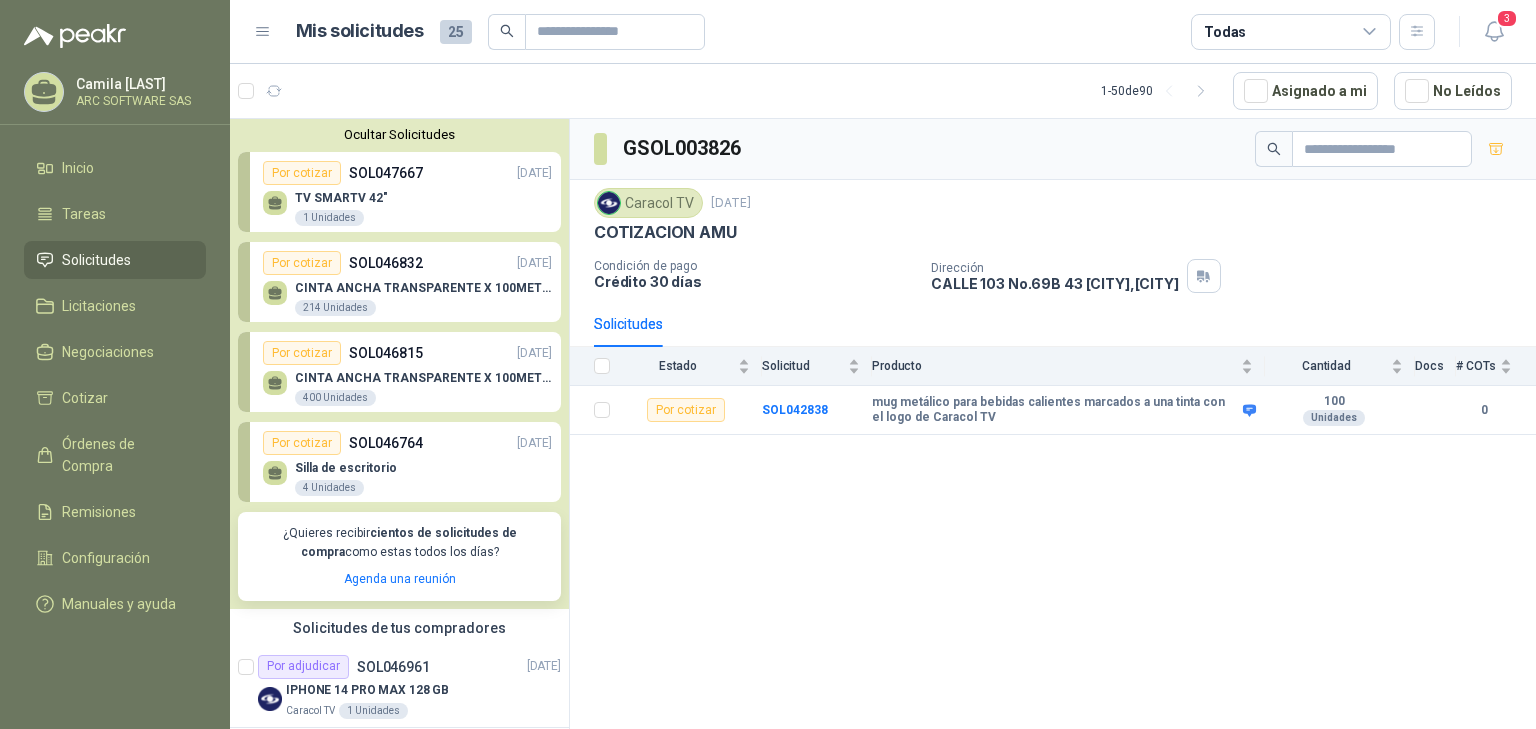 click on "TV SMARTV 42" 1   Unidades" at bounding box center (407, 206) 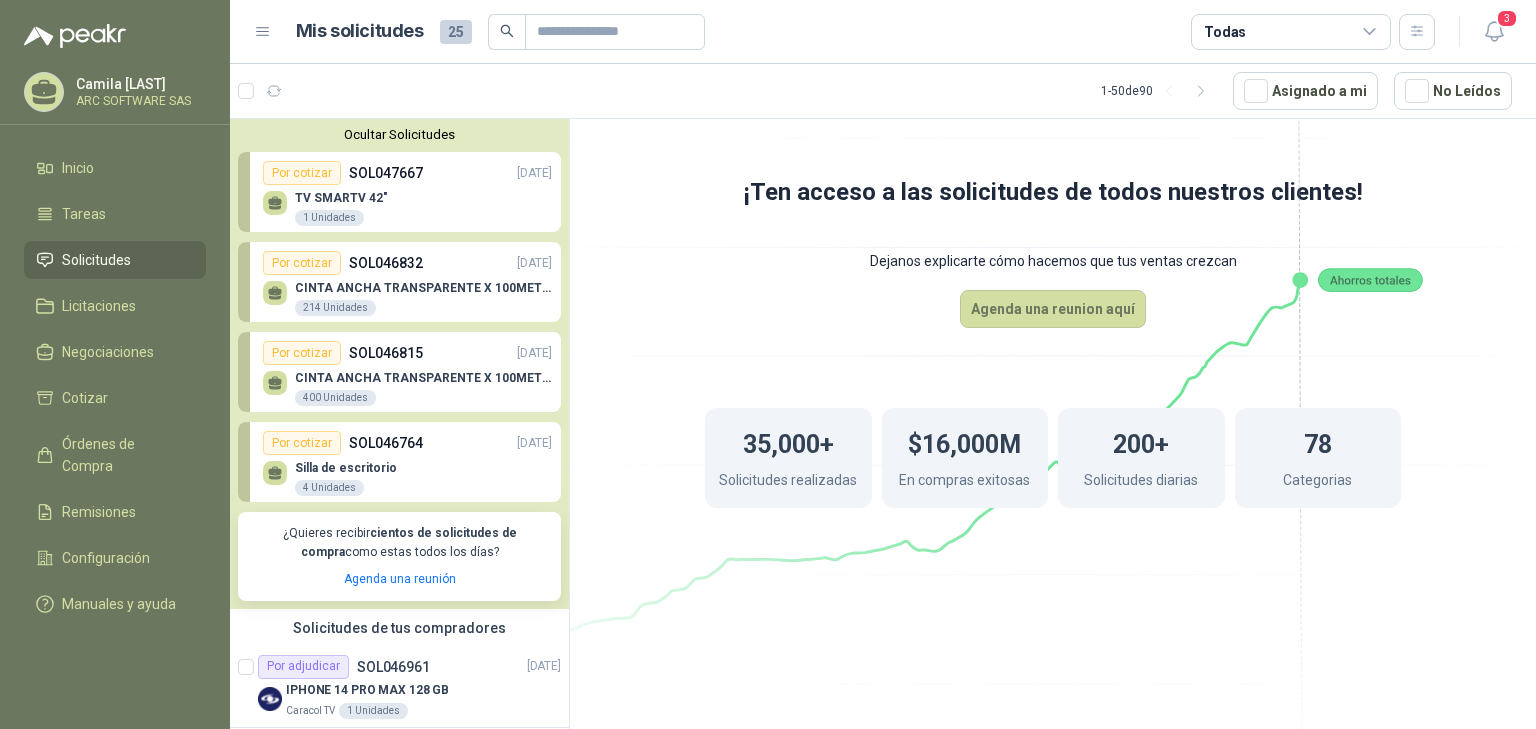 click on "Por cotizar" at bounding box center [302, 173] 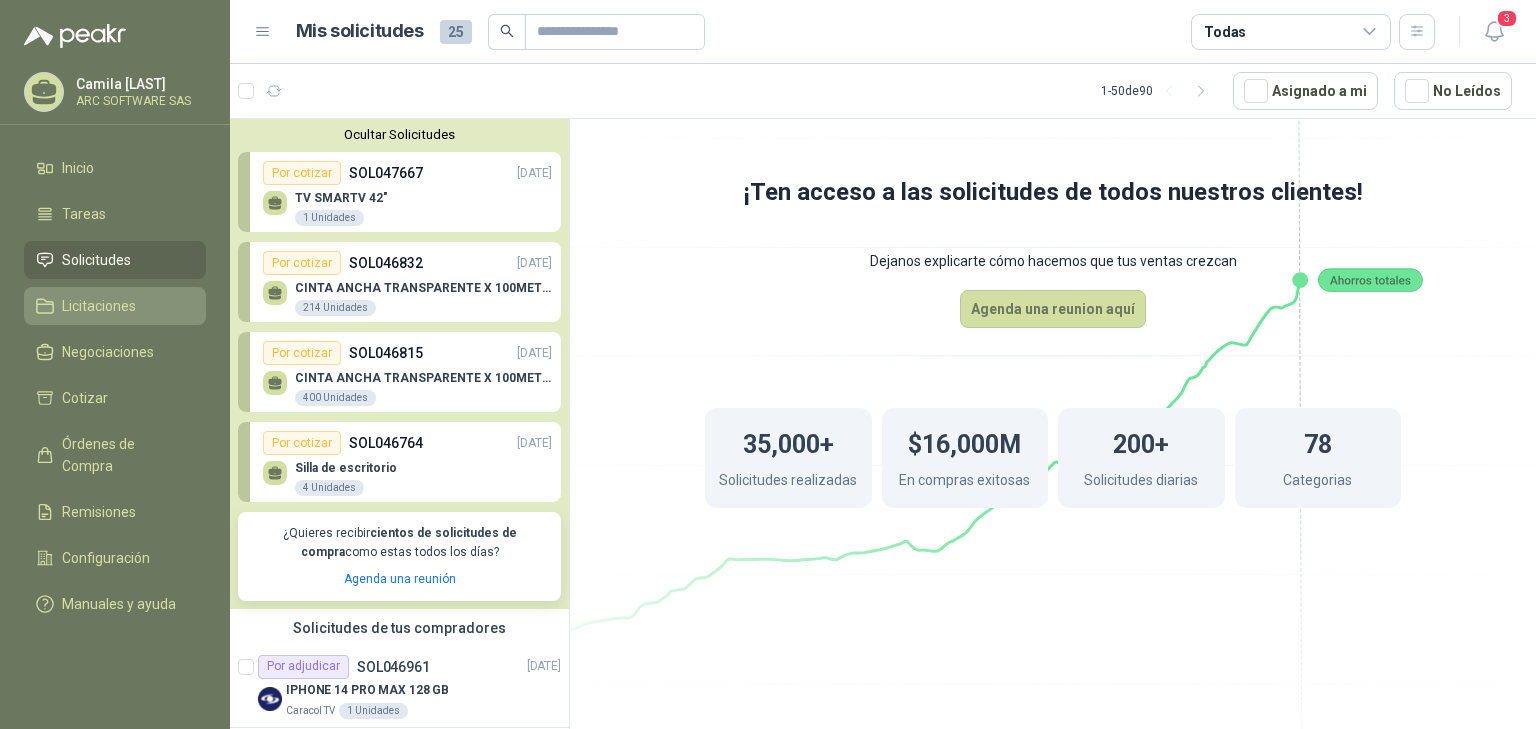 click on "Licitaciones" at bounding box center (99, 306) 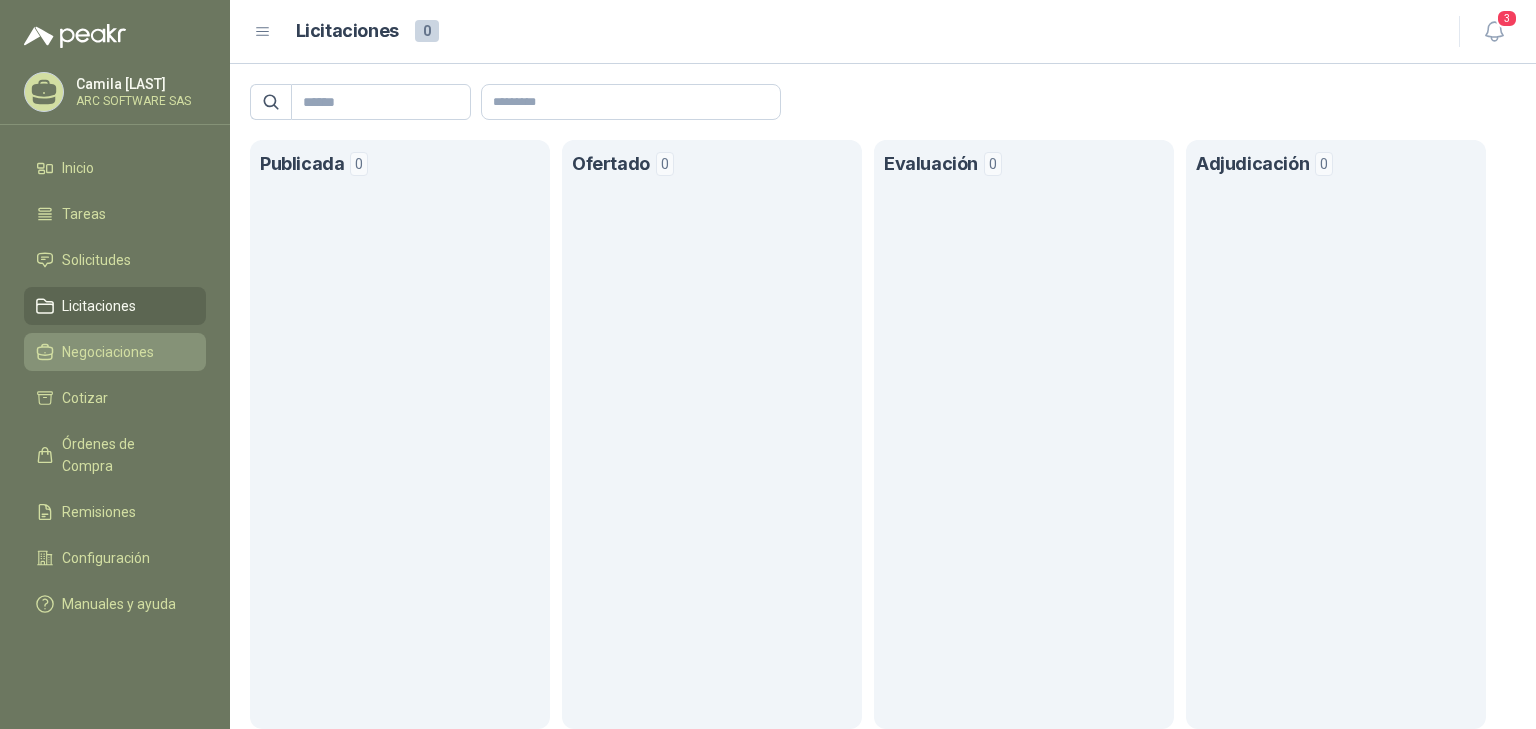 click on "Negociaciones" at bounding box center (108, 352) 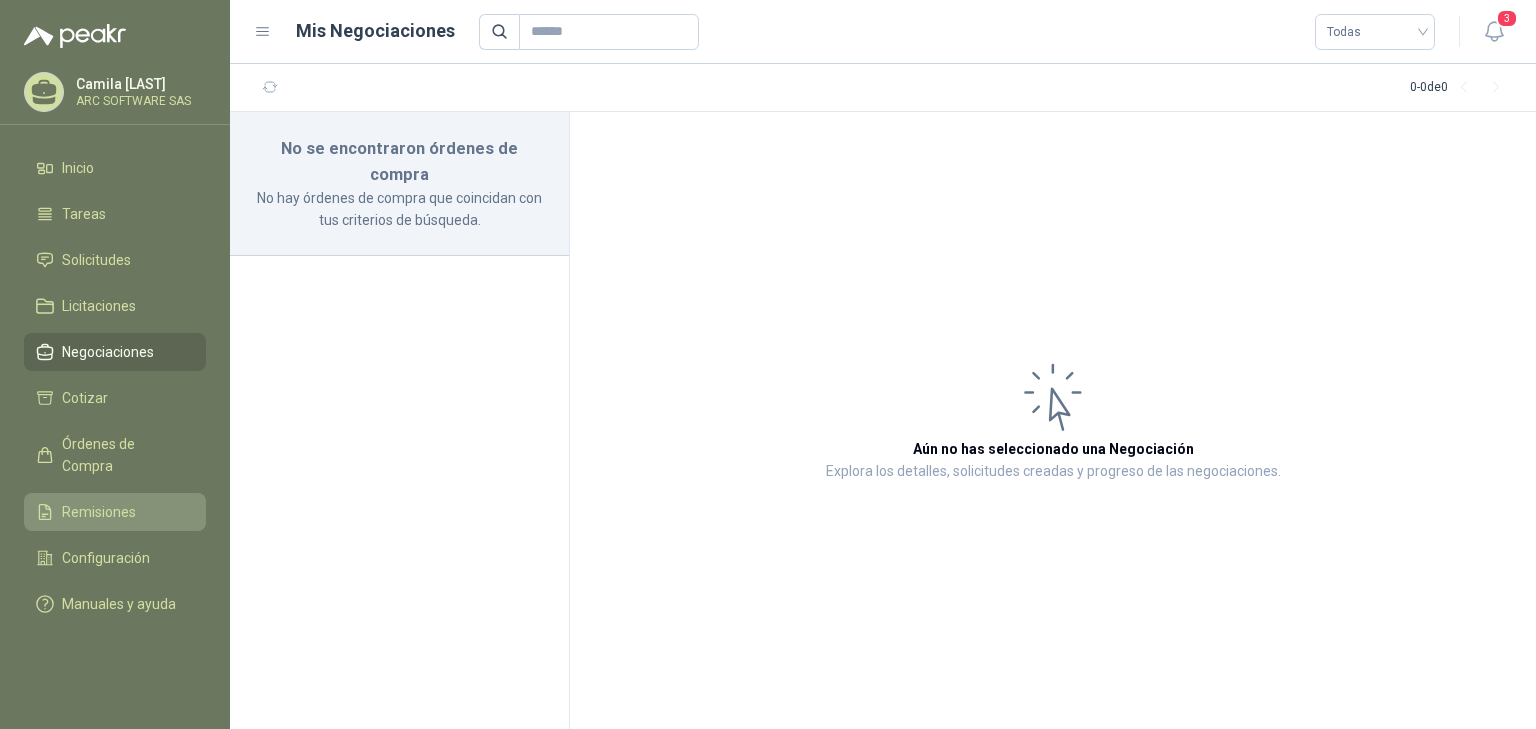 click on "Remisiones" at bounding box center (99, 512) 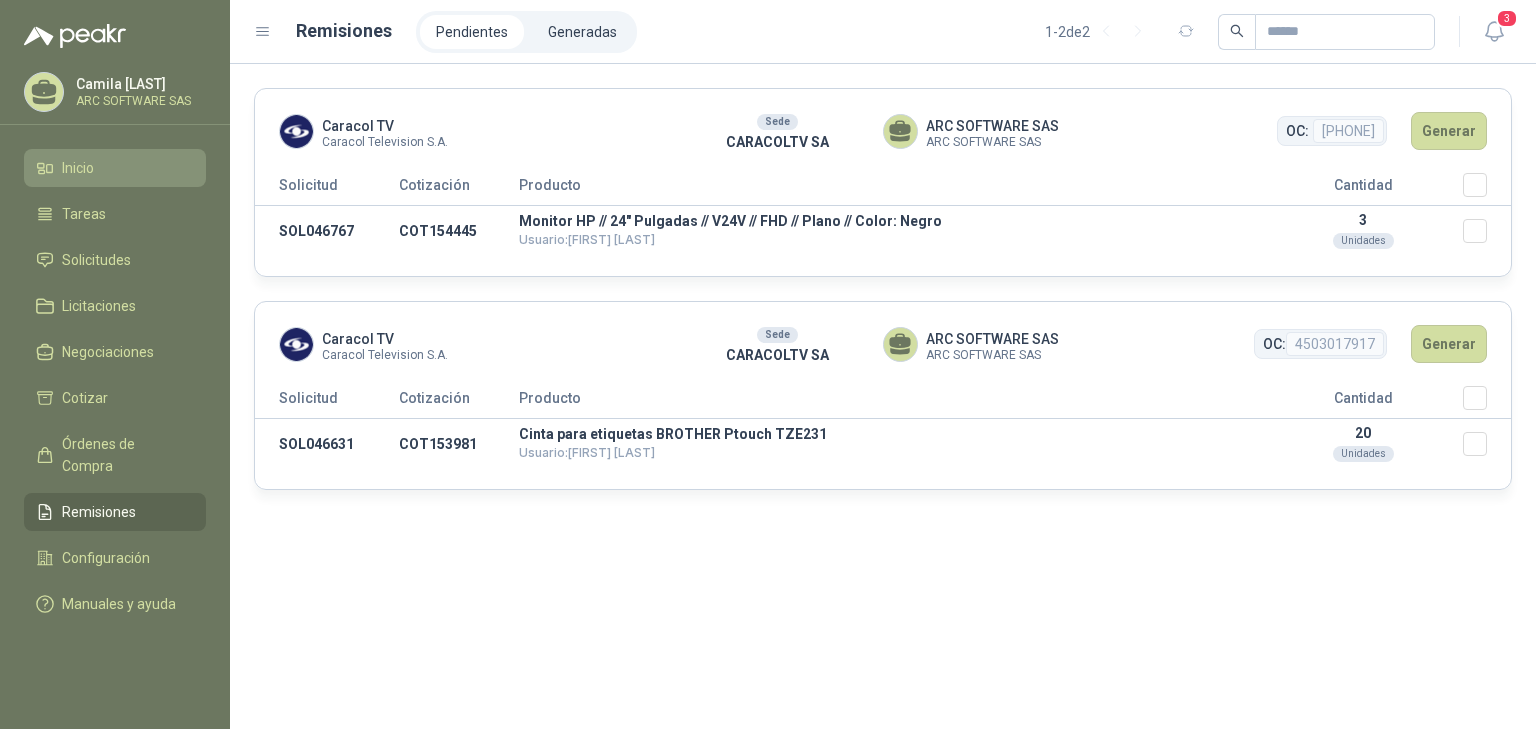 click on "Inicio" at bounding box center [115, 168] 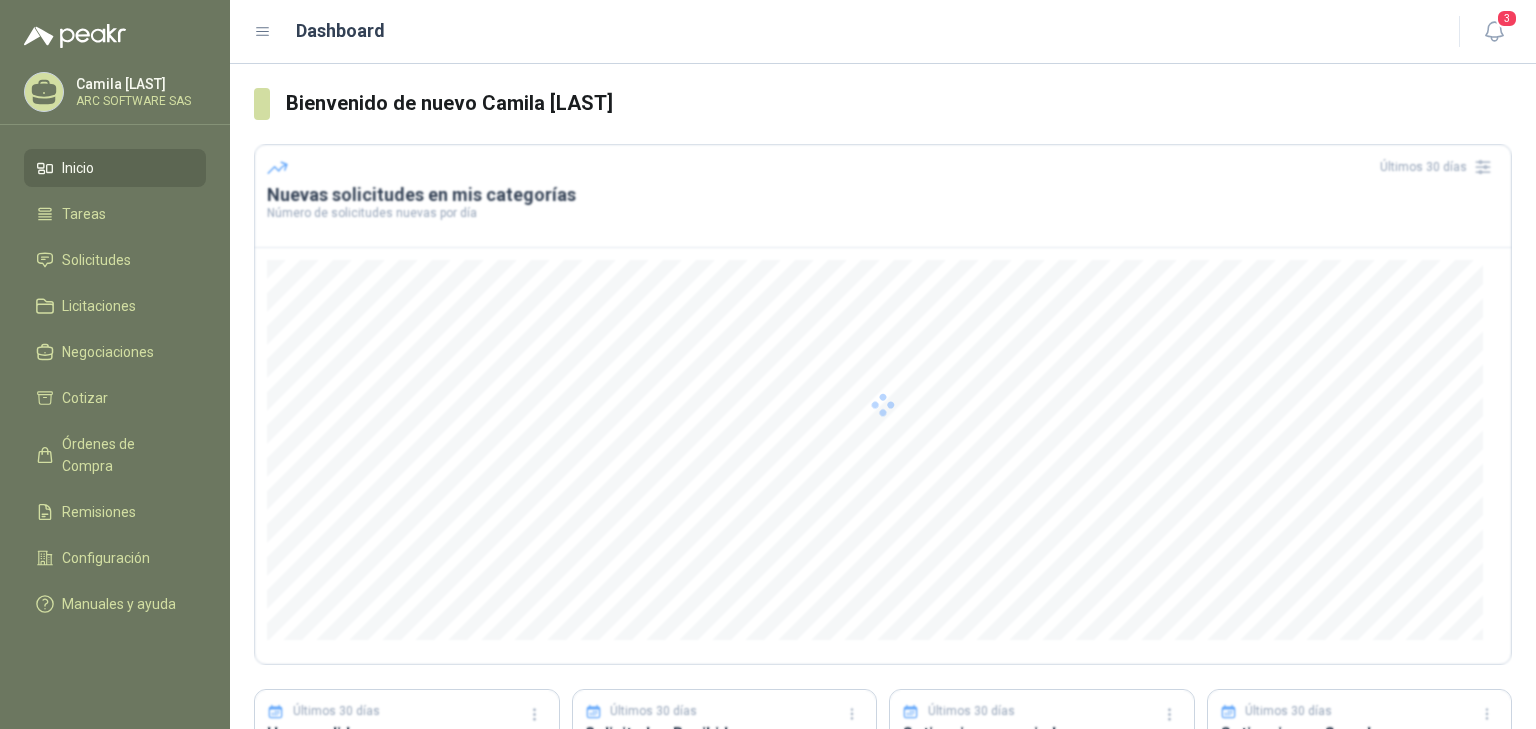 click on "Inicio" at bounding box center (115, 168) 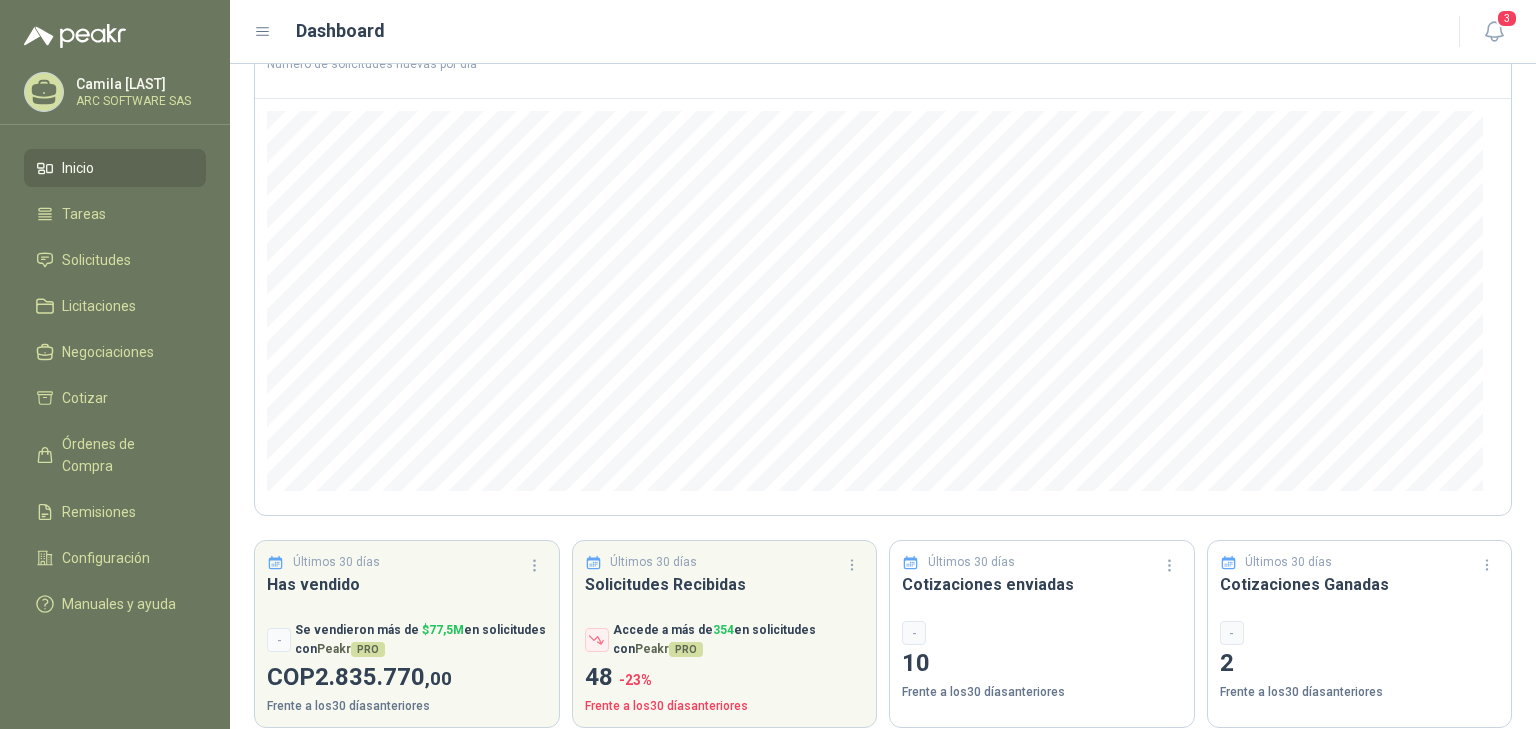 scroll, scrollTop: 172, scrollLeft: 0, axis: vertical 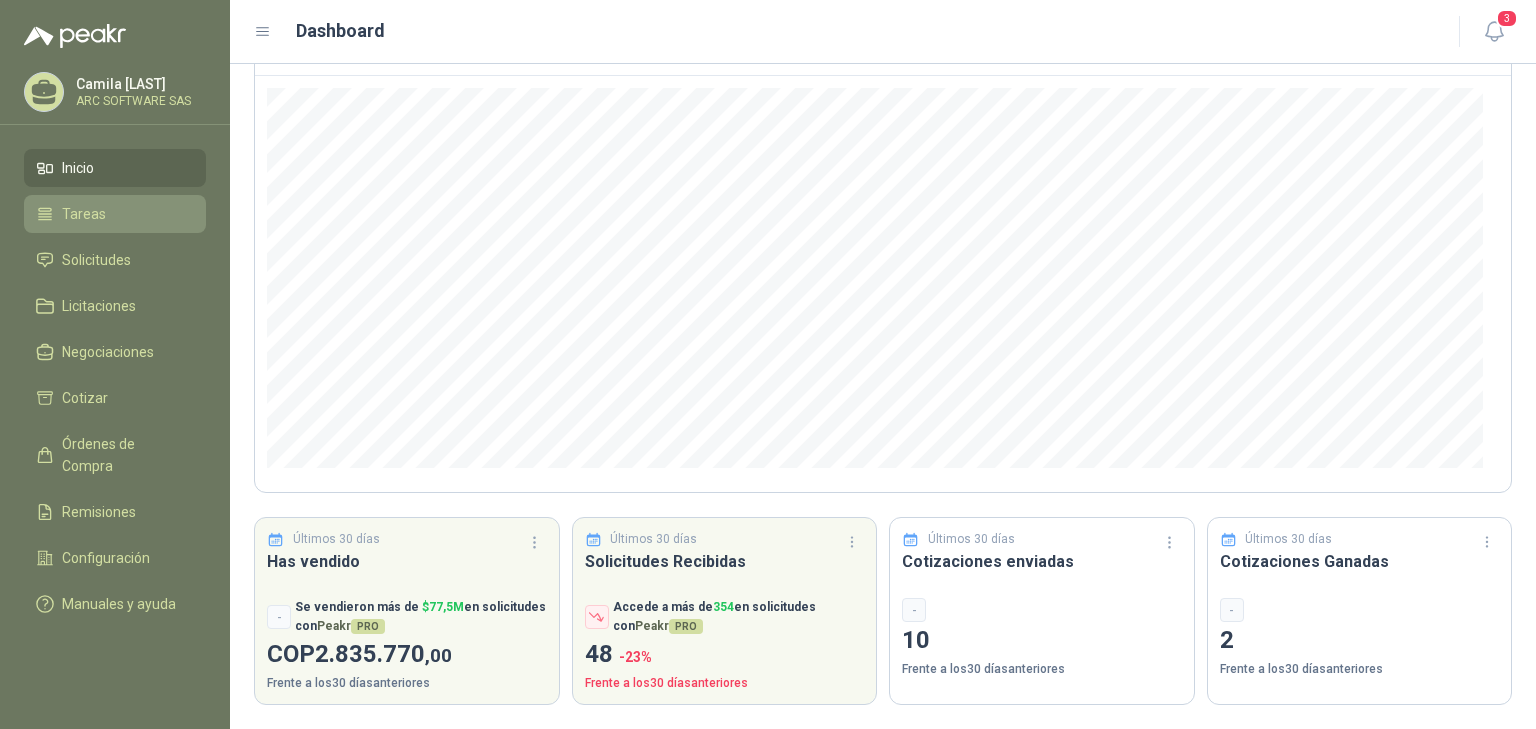 click on "Tareas" at bounding box center (115, 214) 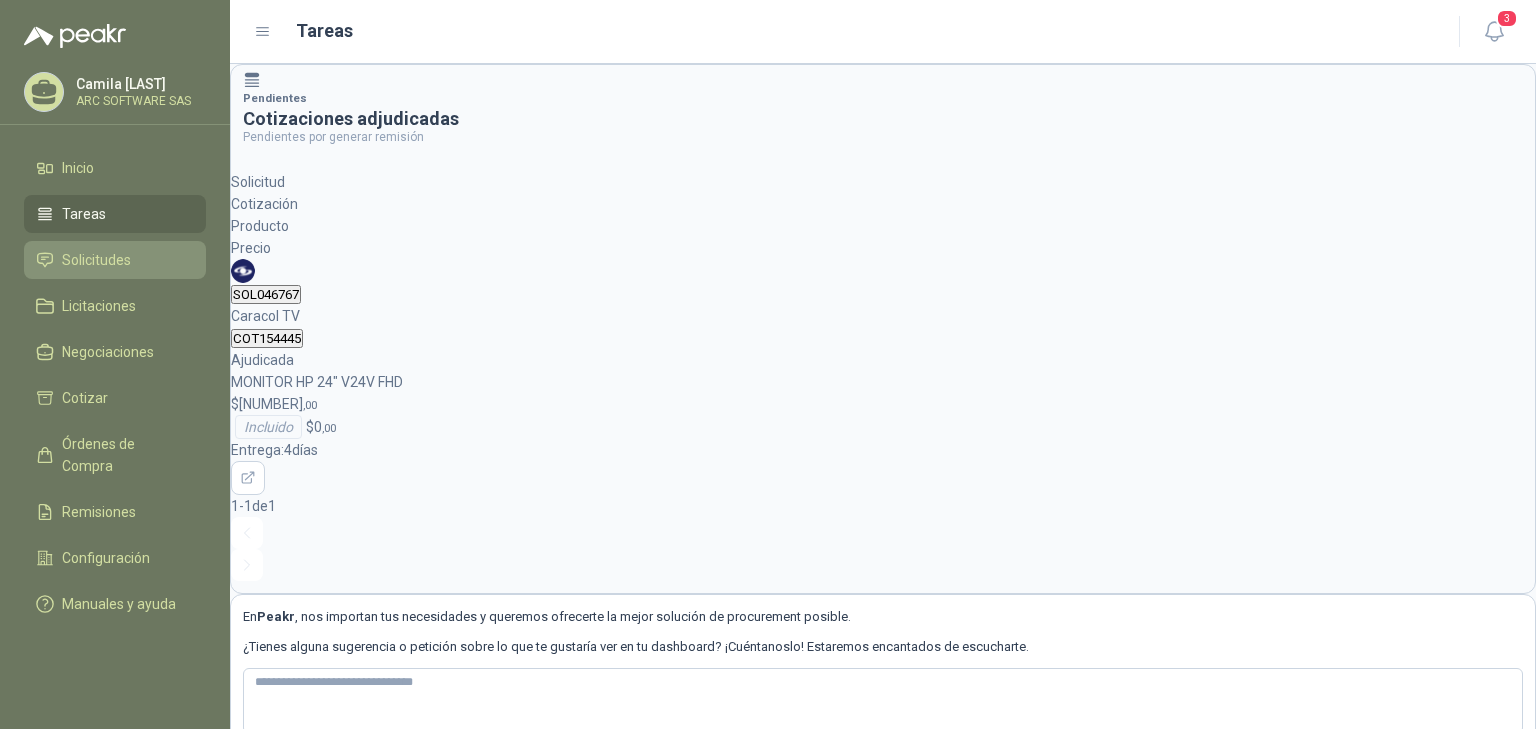 click on "Solicitudes" at bounding box center (96, 260) 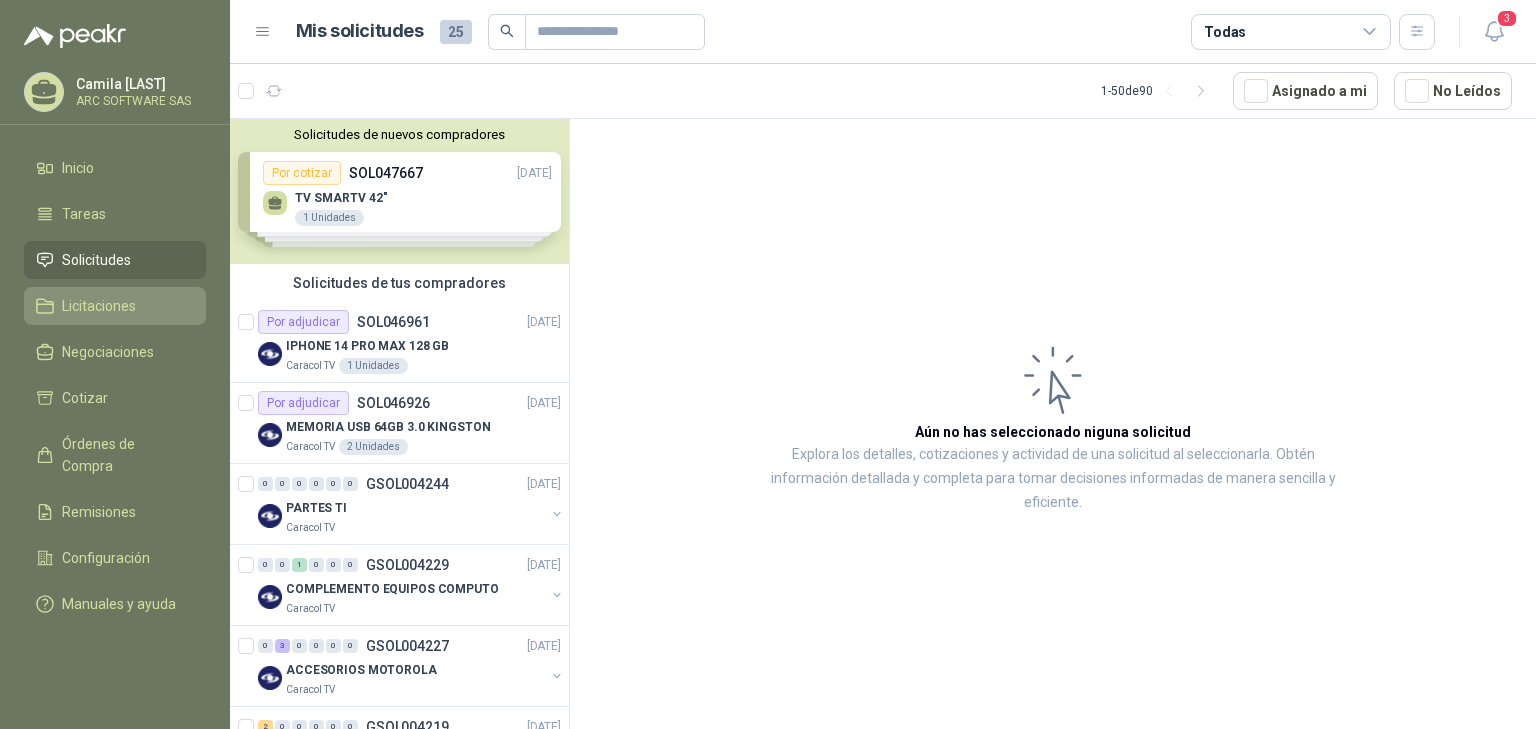 click on "Licitaciones" at bounding box center [115, 306] 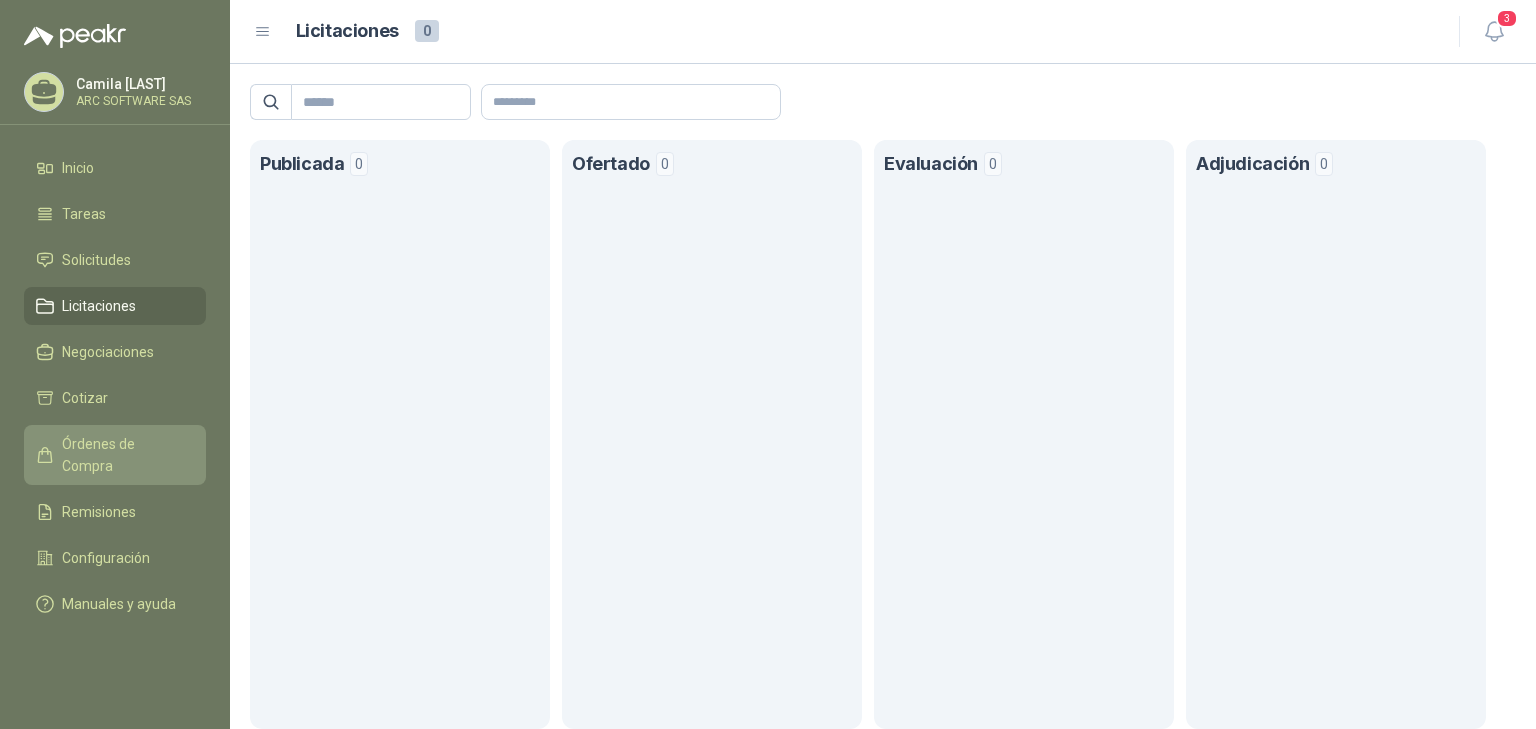 click on "Órdenes de Compra" at bounding box center (115, 455) 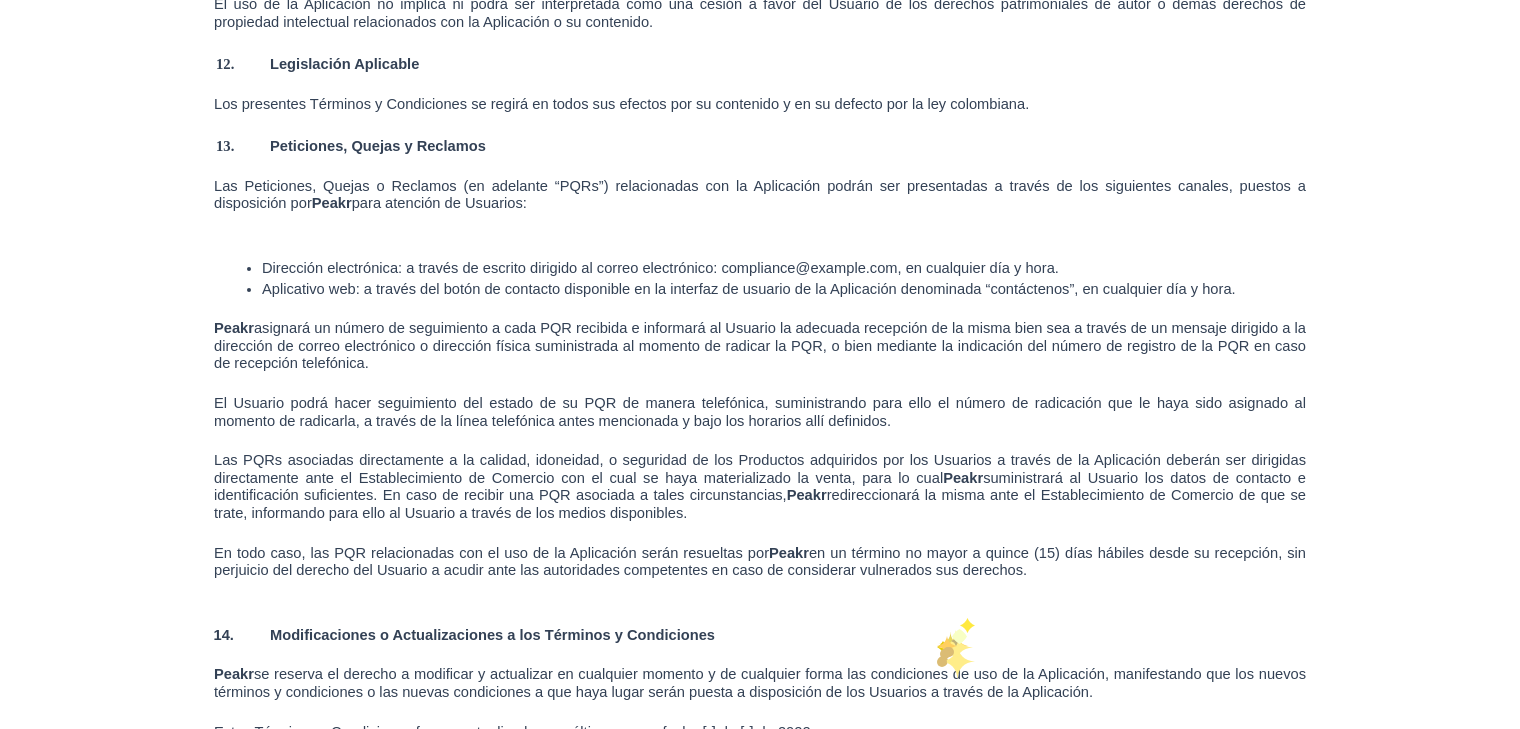 scroll, scrollTop: 10756, scrollLeft: 0, axis: vertical 